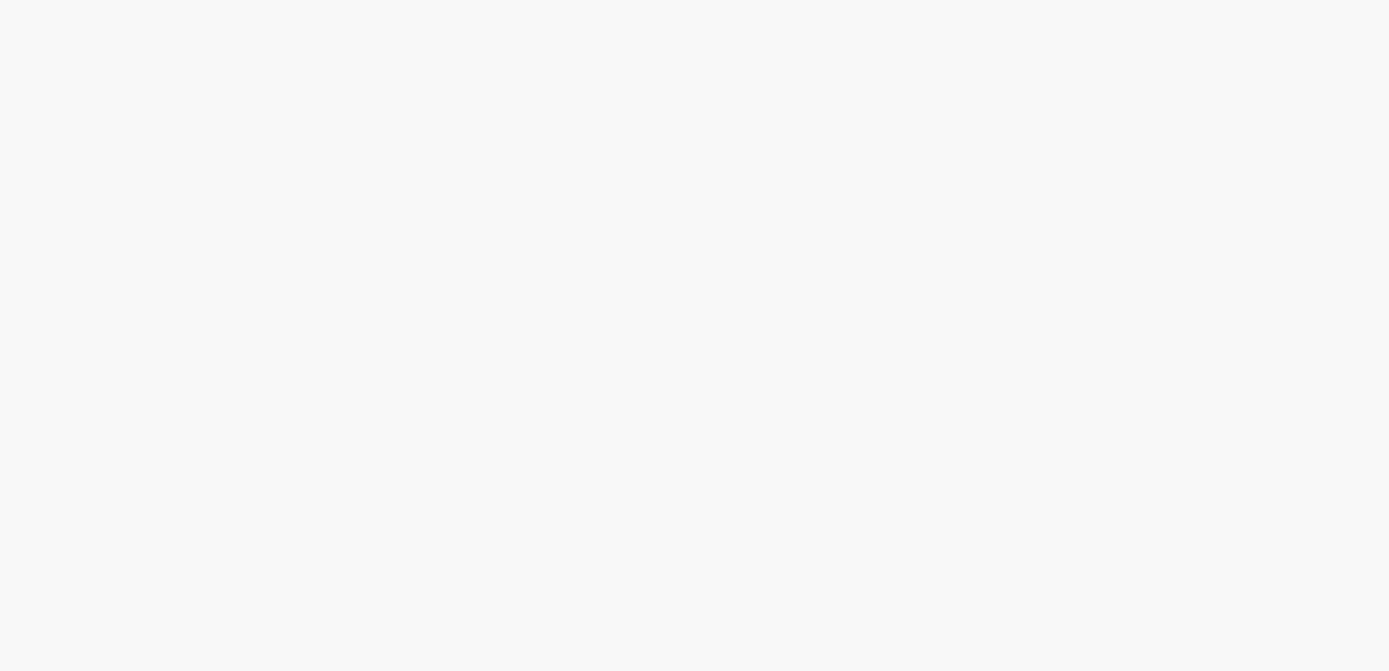 scroll, scrollTop: 0, scrollLeft: 0, axis: both 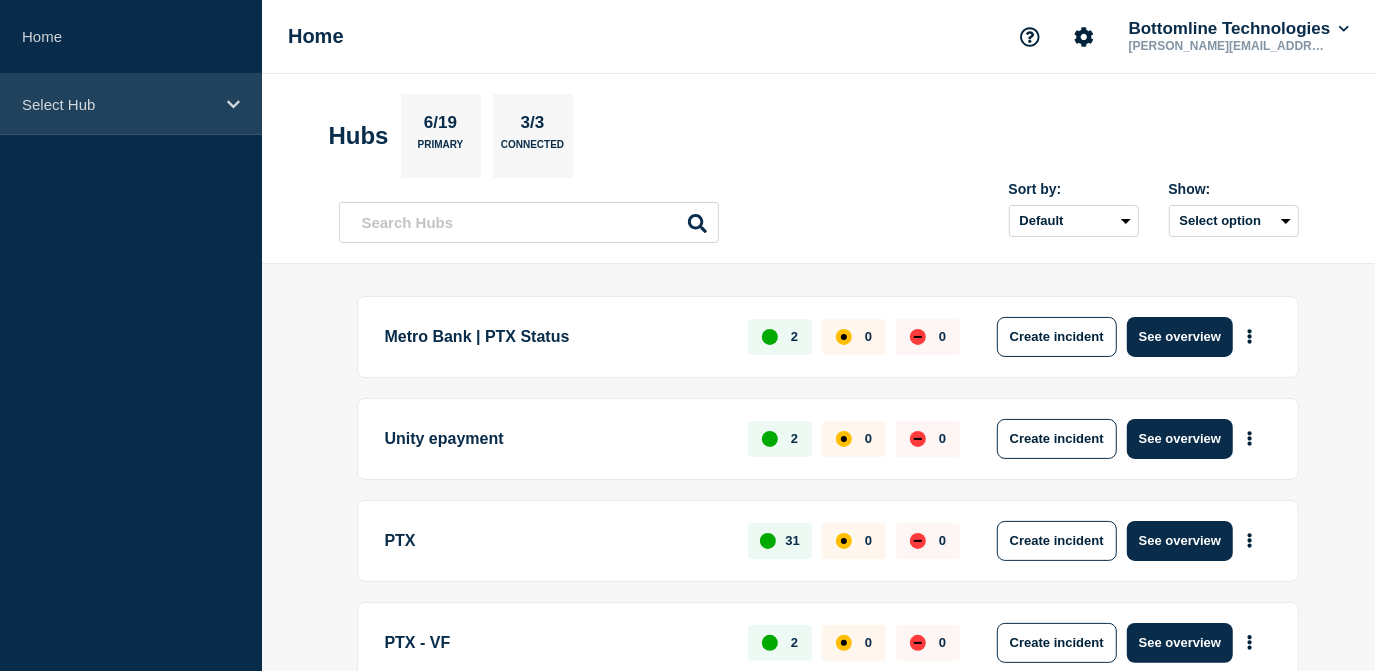 click on "Select Hub" at bounding box center [131, 104] 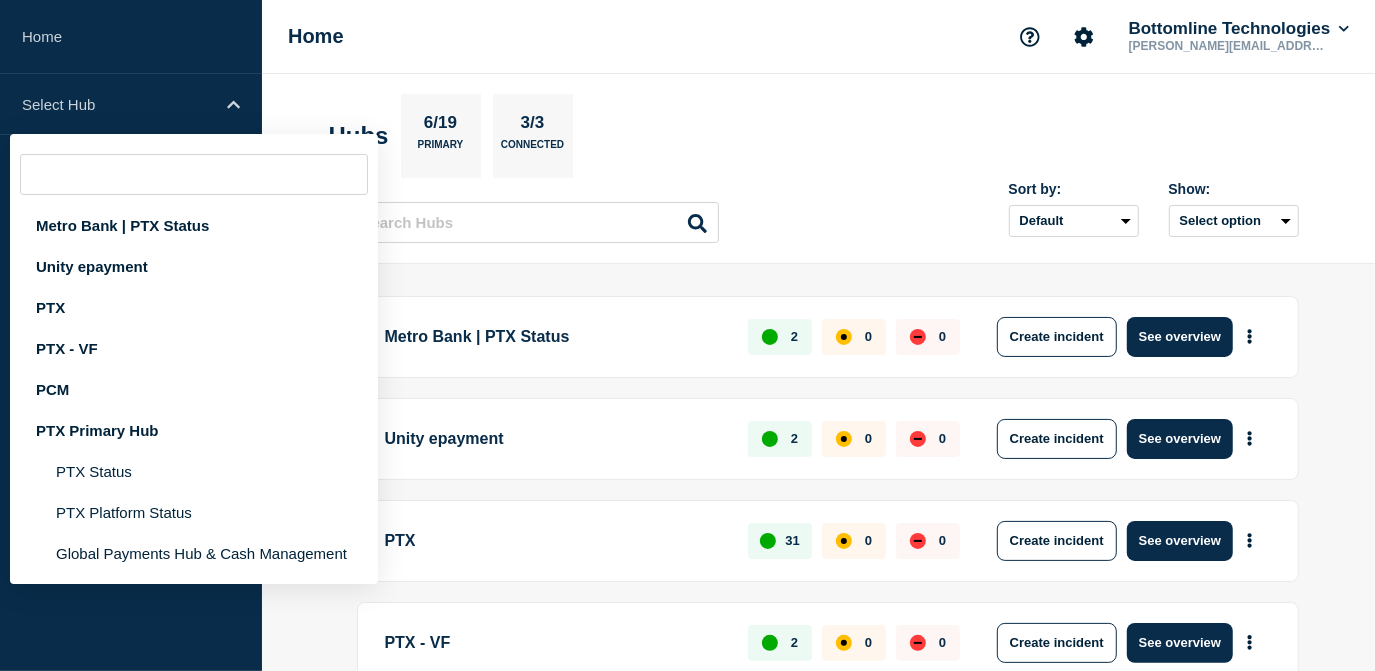 click on "Hubs 6/19 Primary 3/3 Connected" at bounding box center [819, 136] 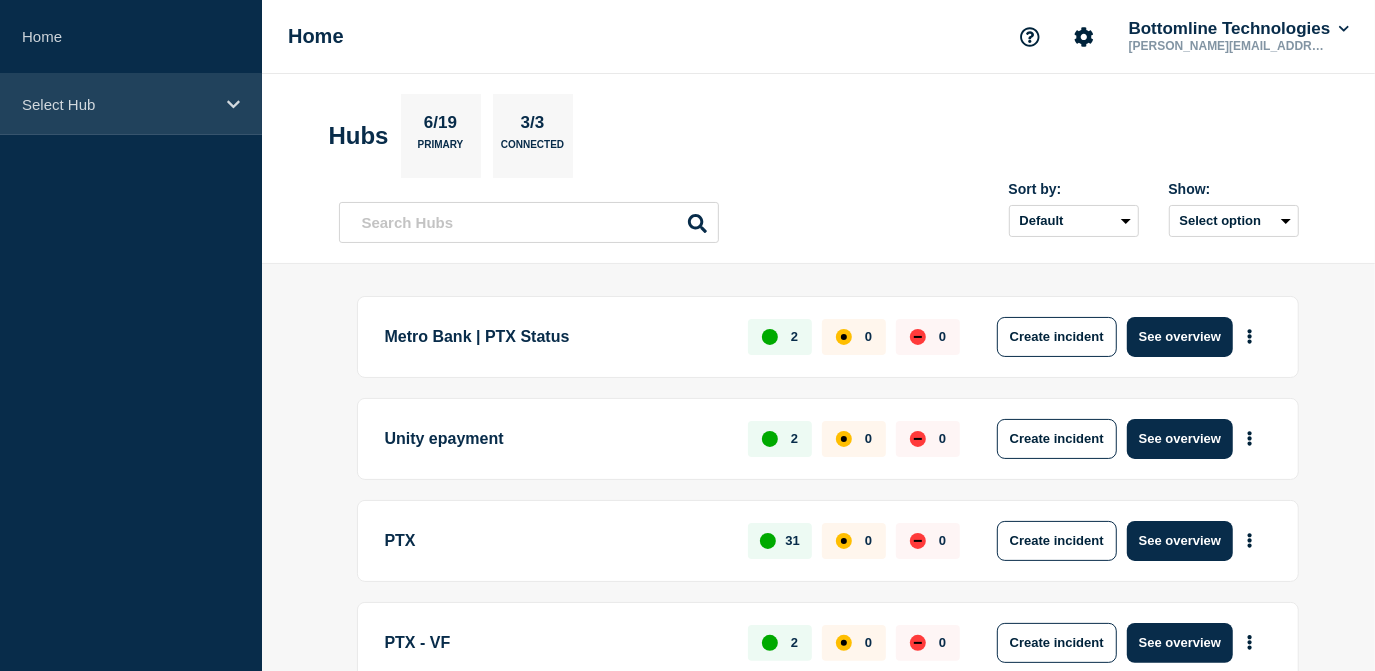 click on "Select Hub" at bounding box center (131, 104) 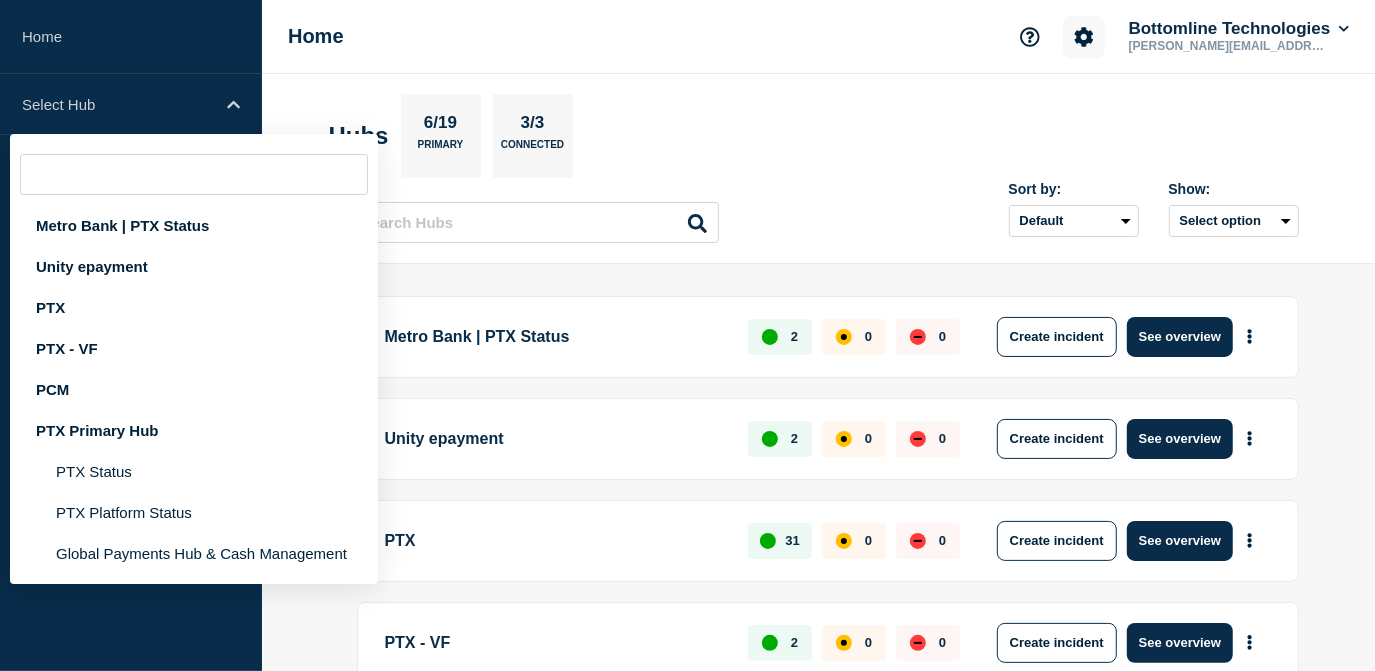 click 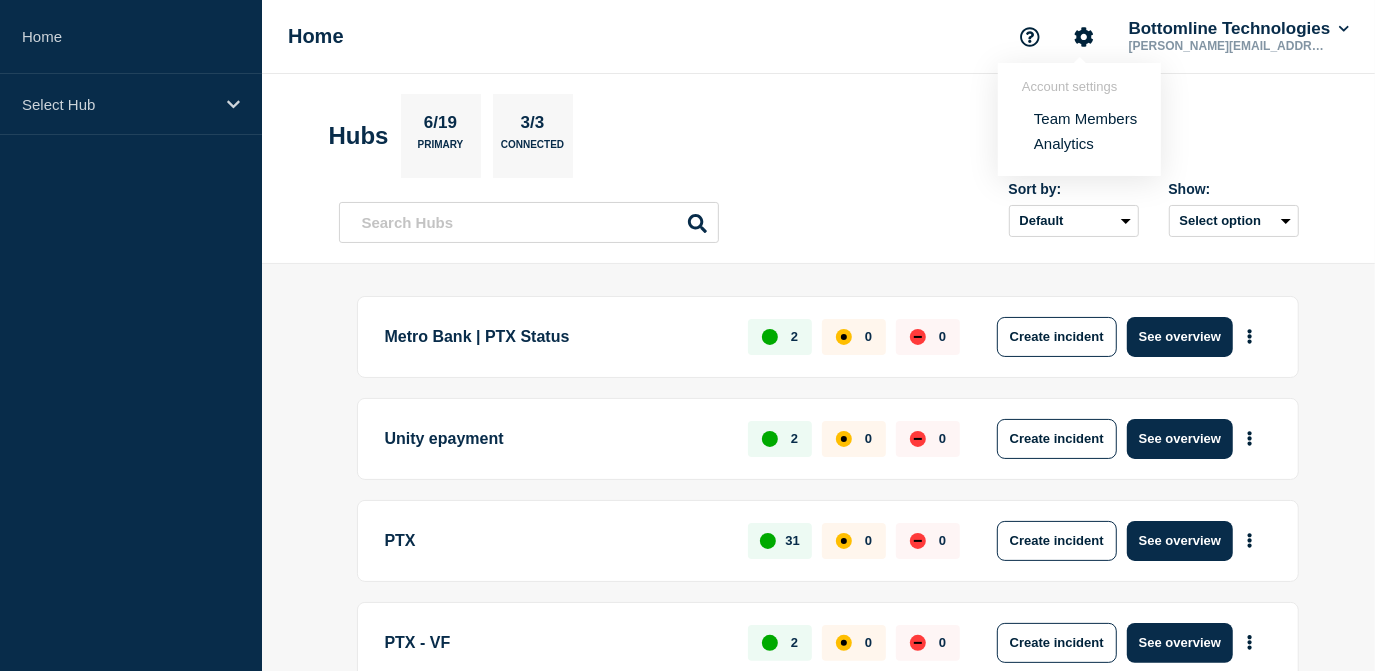 click on "Team Members" at bounding box center (1085, 118) 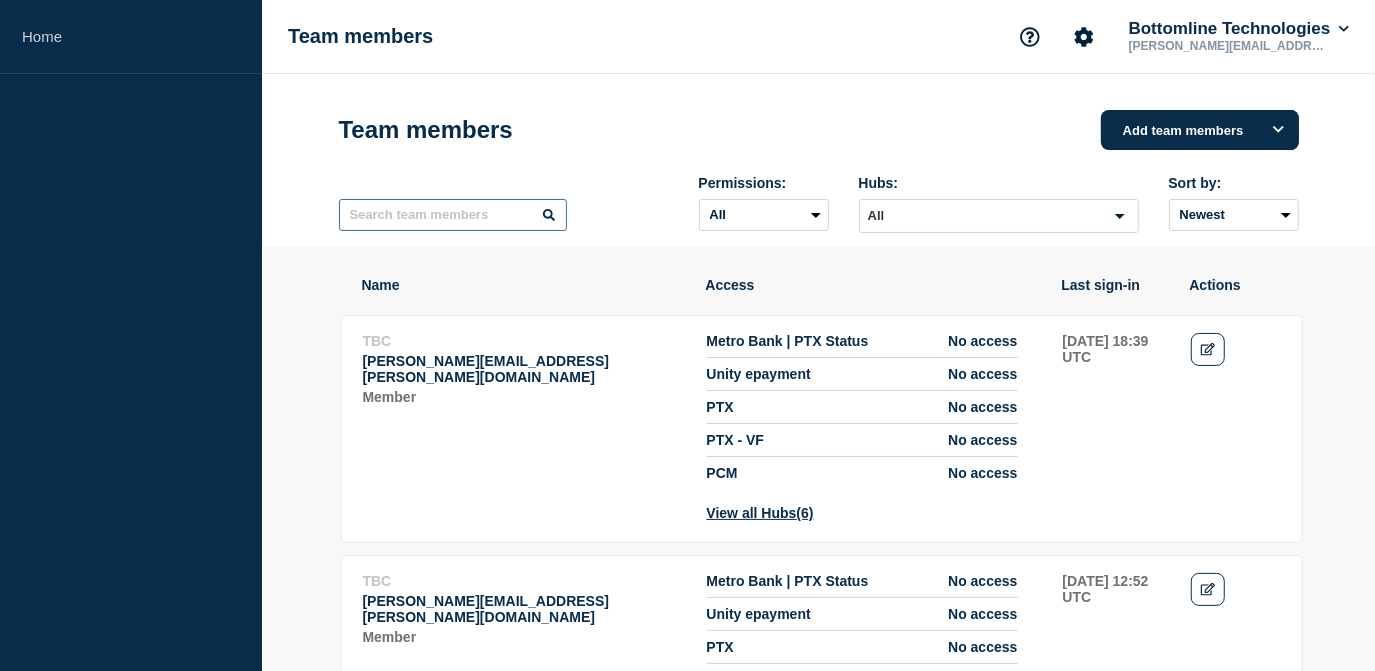 click at bounding box center (453, 215) 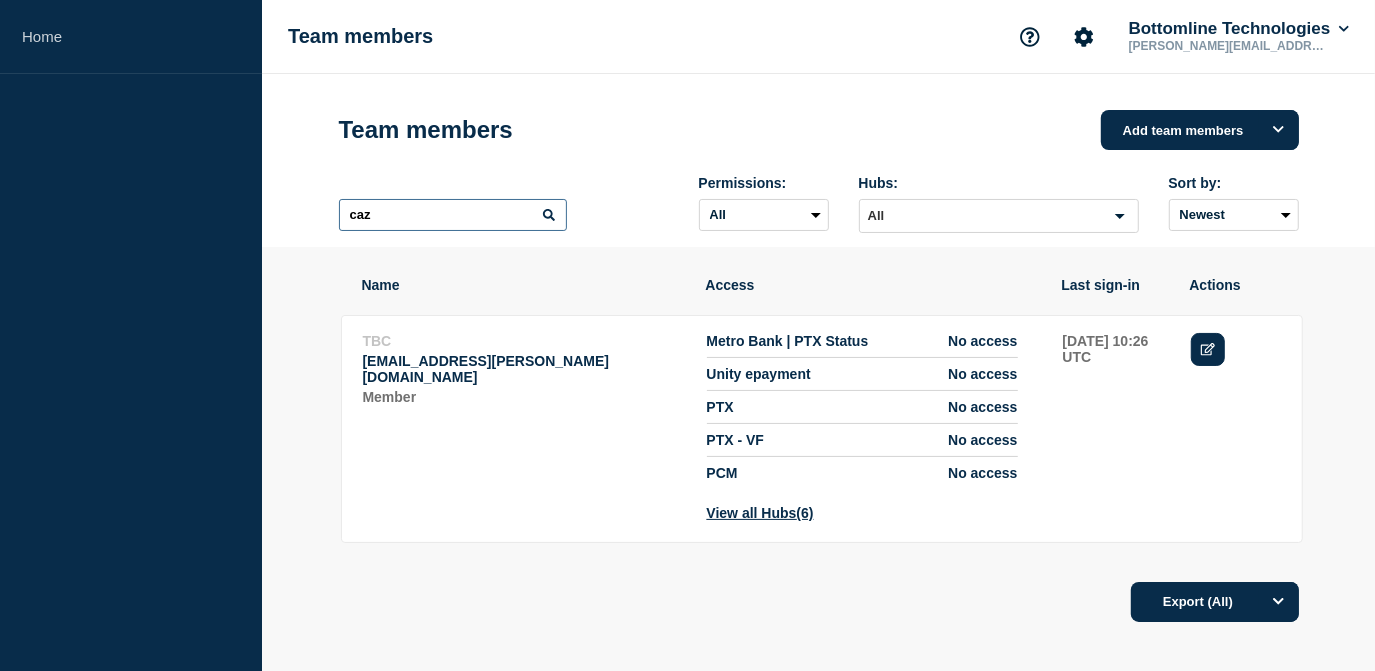 type on "caz" 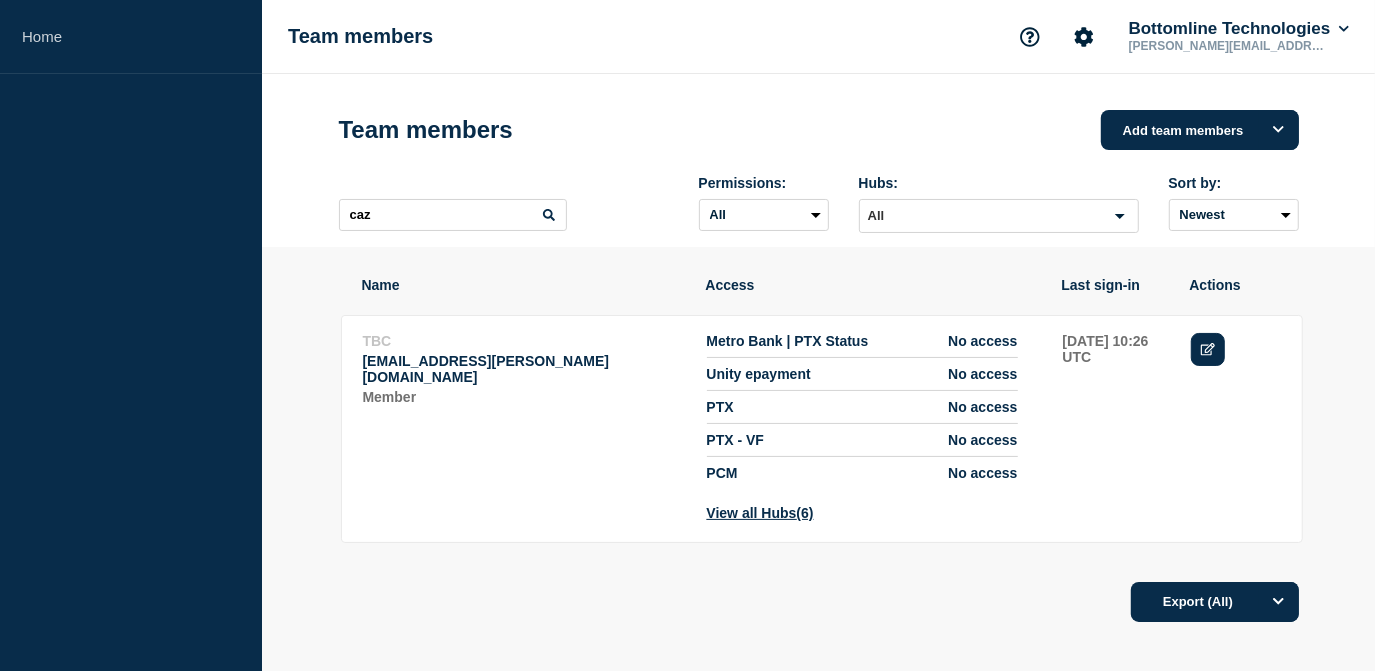 click 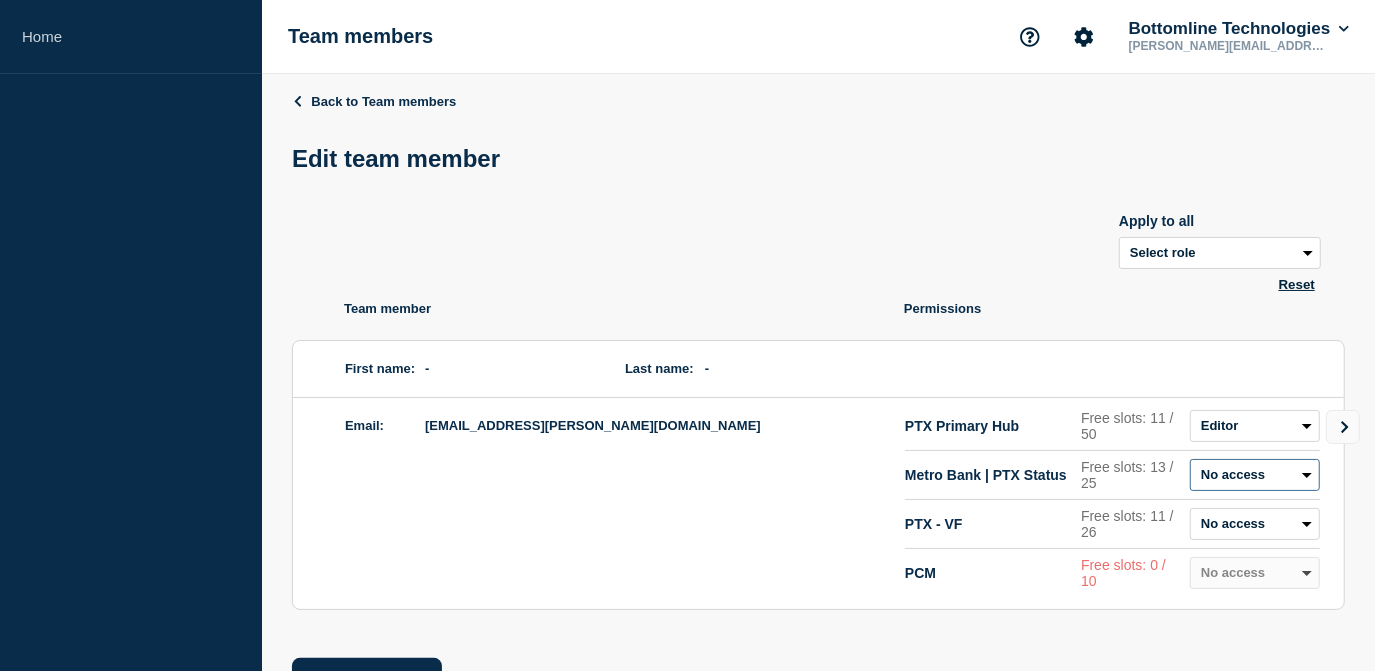 click on "Admin Manager Editor Draft Editor No access" at bounding box center [1255, 475] 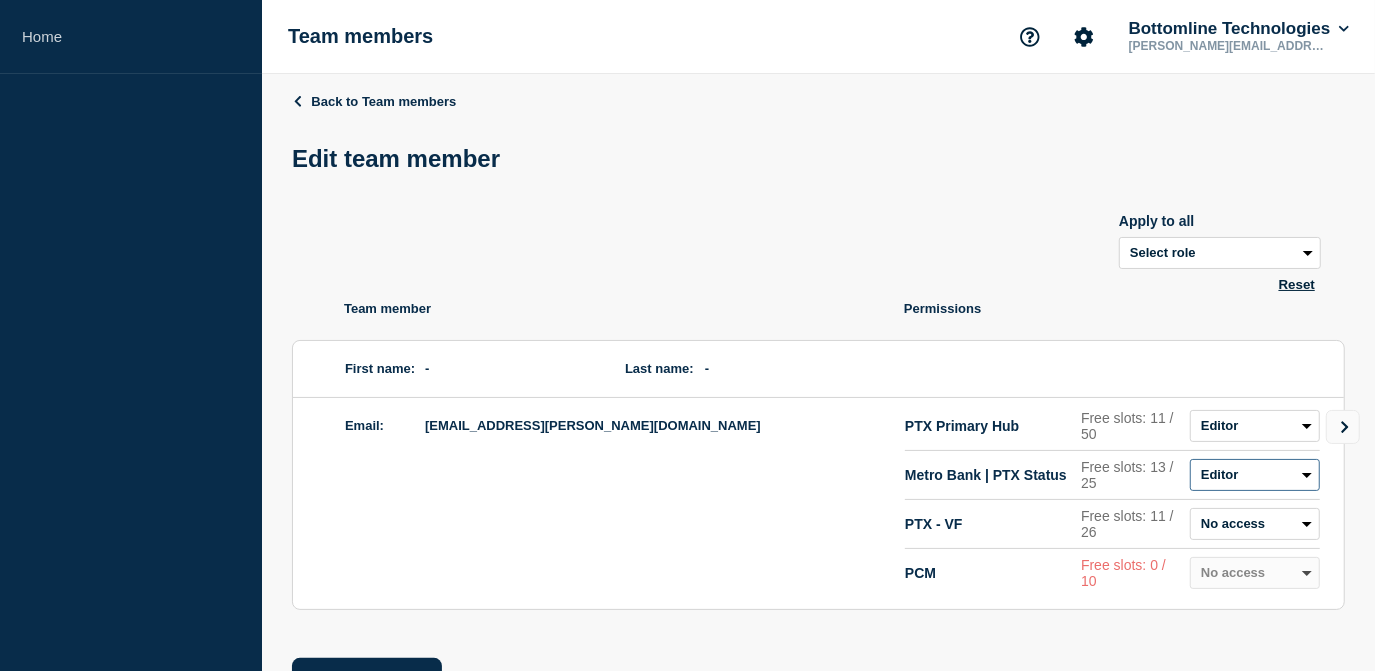click on "Admin Manager Editor Draft Editor No access" at bounding box center [1255, 475] 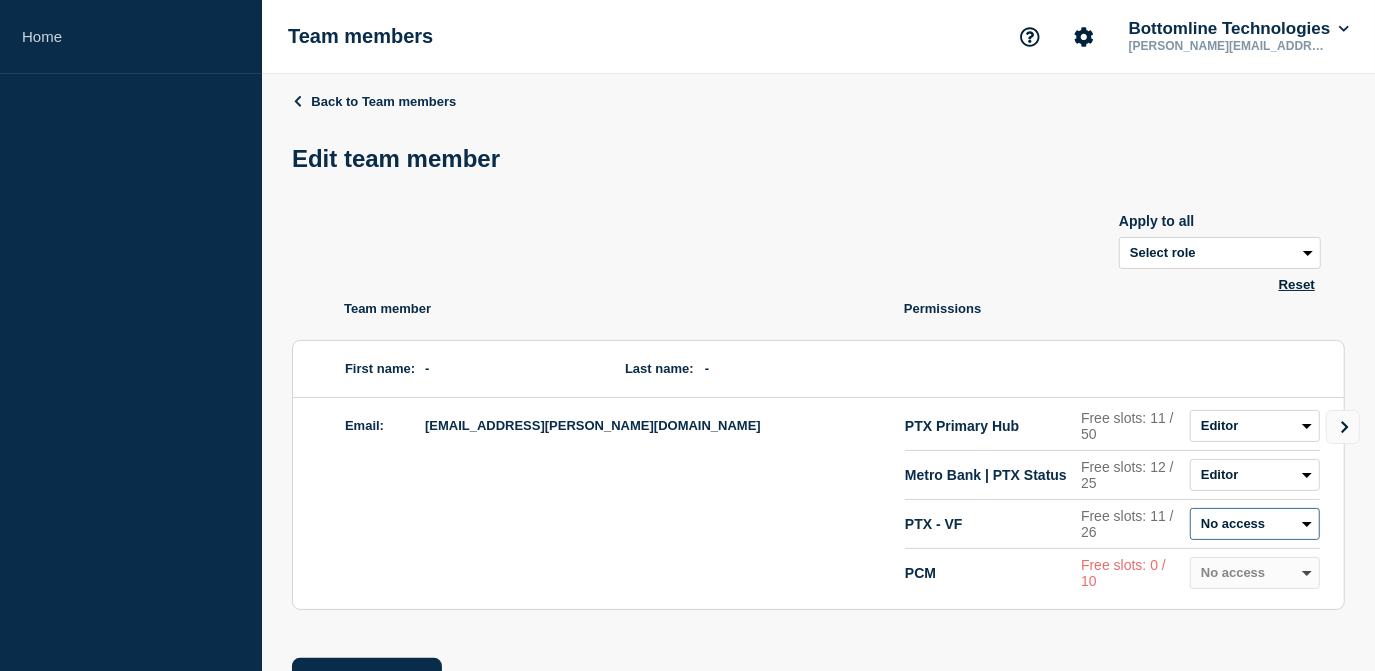 click on "Admin Manager Editor Draft Editor No access" at bounding box center (1255, 524) 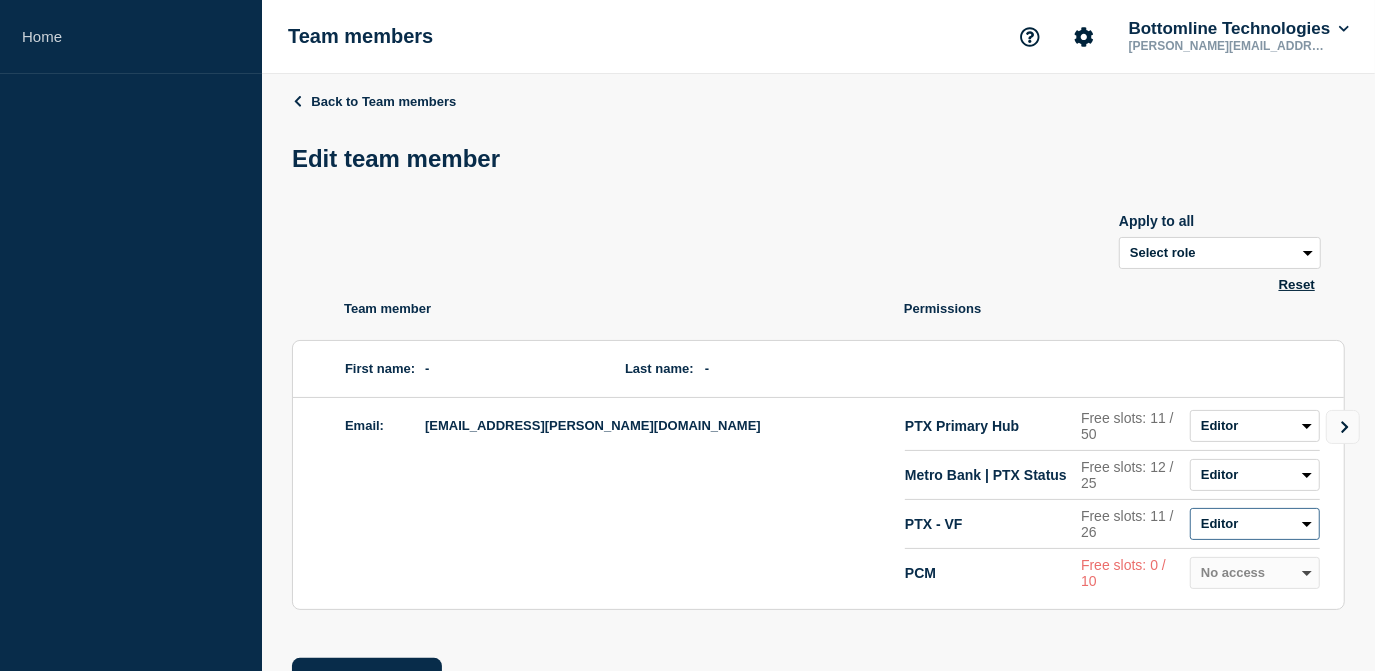 click on "Admin Manager Editor Draft Editor No access" at bounding box center (1255, 524) 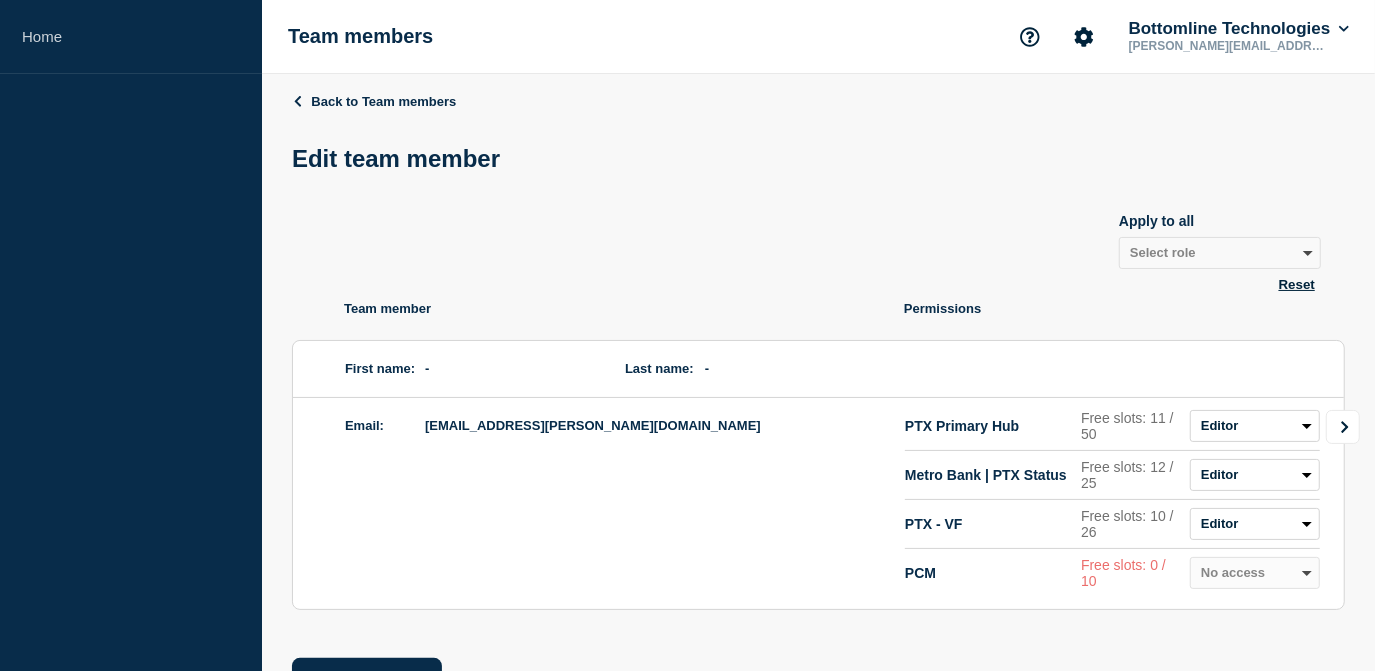 click 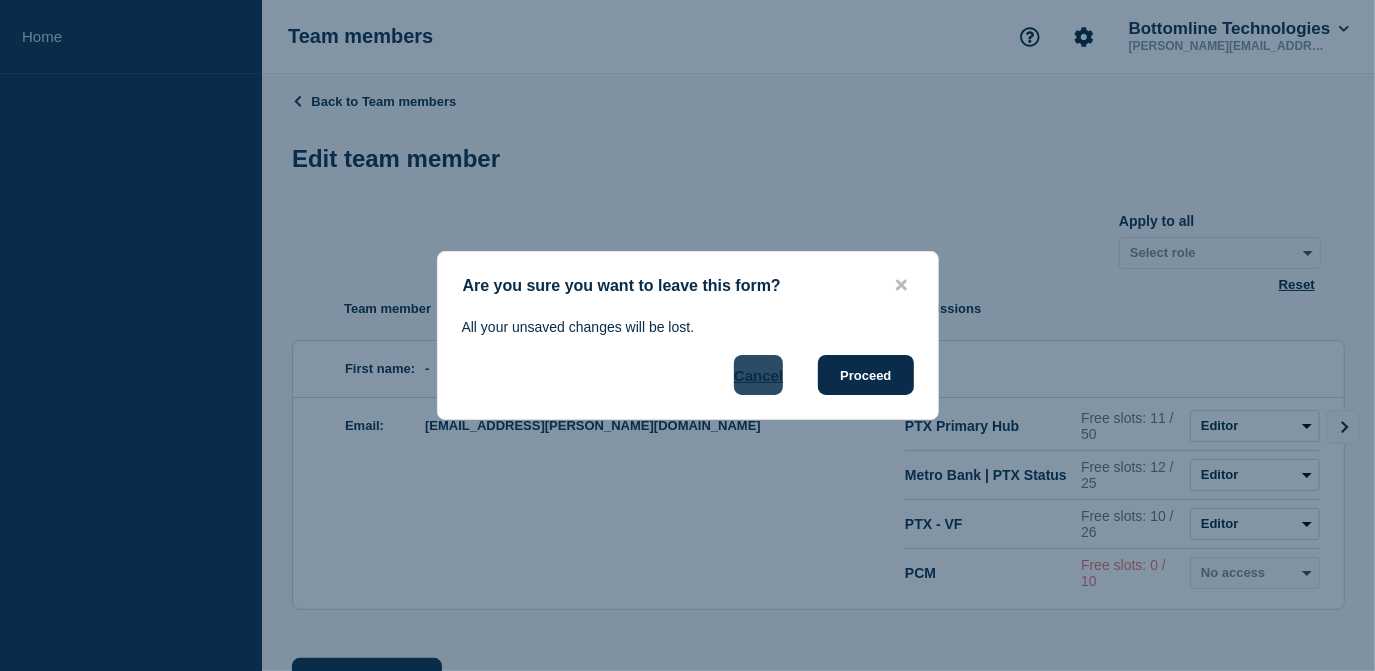 click on "Cancel" at bounding box center [758, 375] 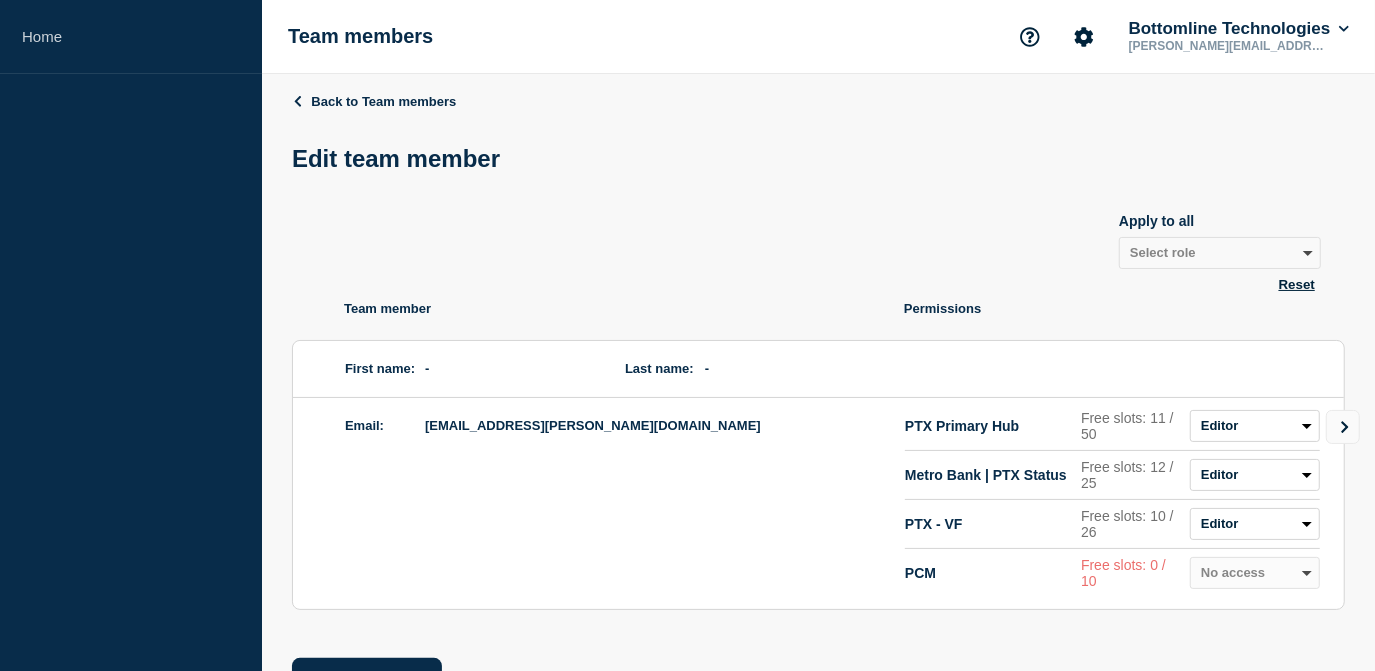 scroll, scrollTop: 78, scrollLeft: 0, axis: vertical 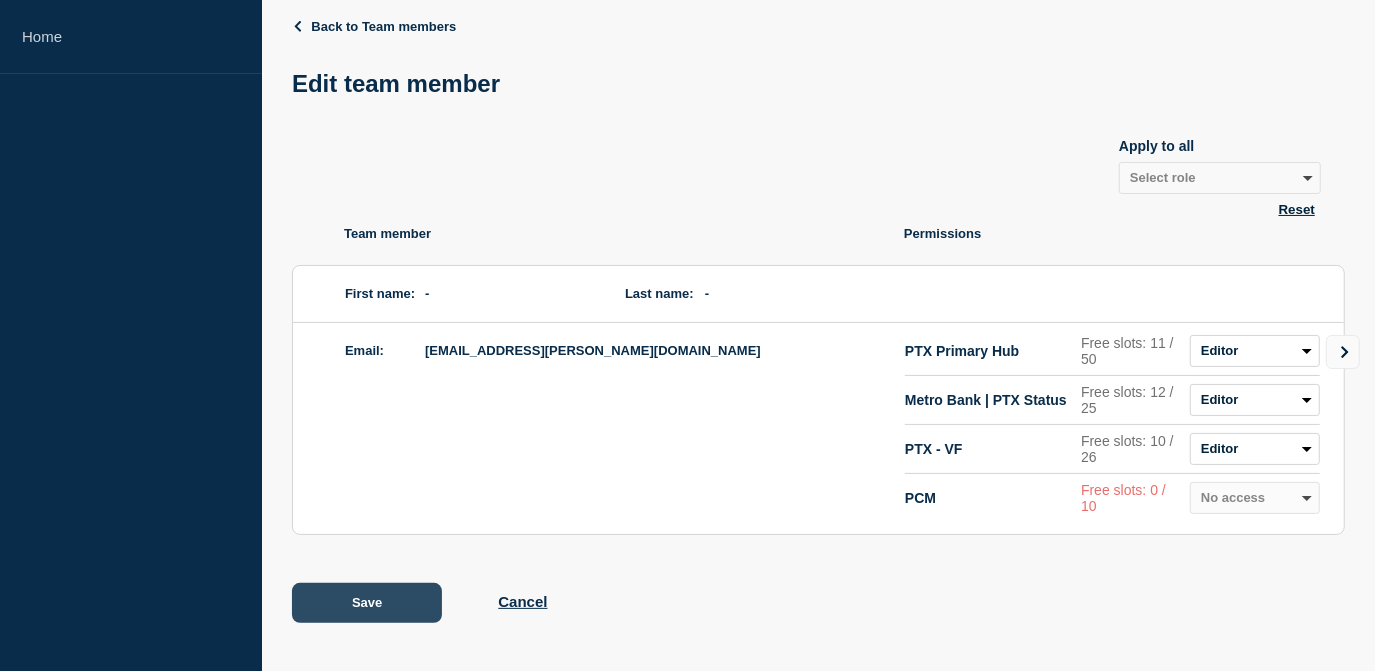 click on "Save" 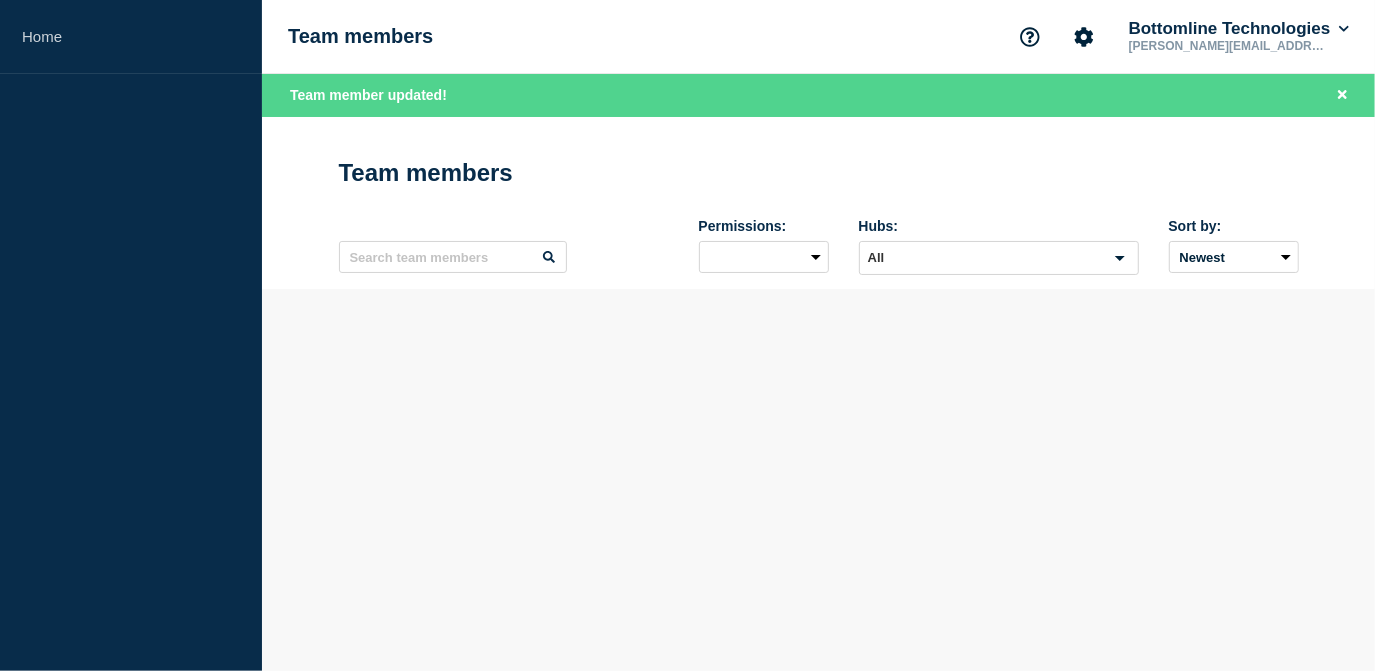 scroll, scrollTop: 0, scrollLeft: 0, axis: both 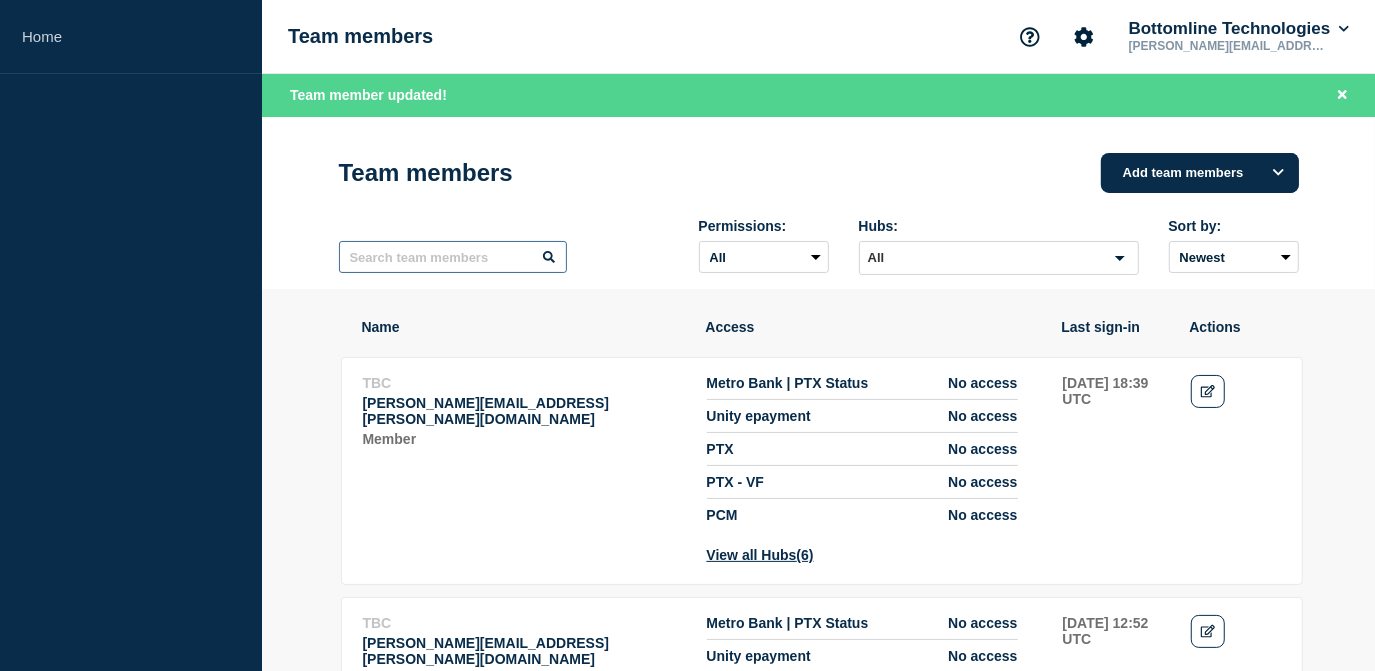 click at bounding box center (453, 257) 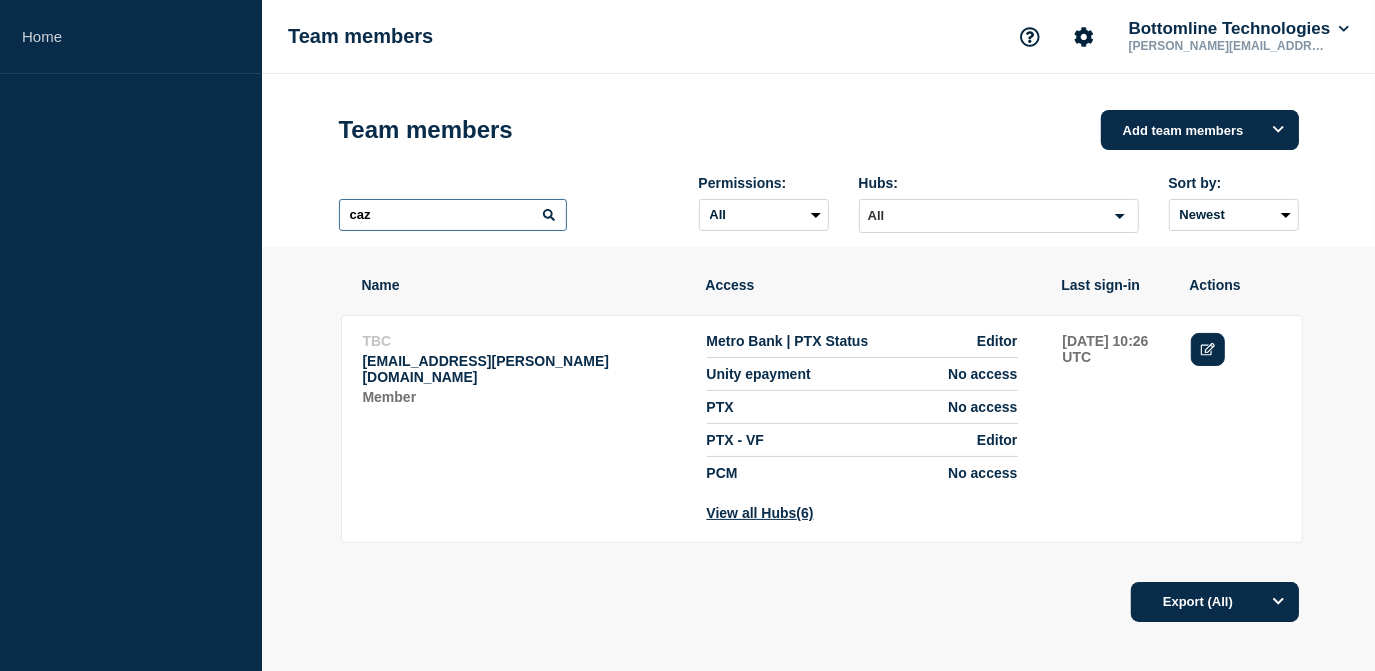 type on "caz" 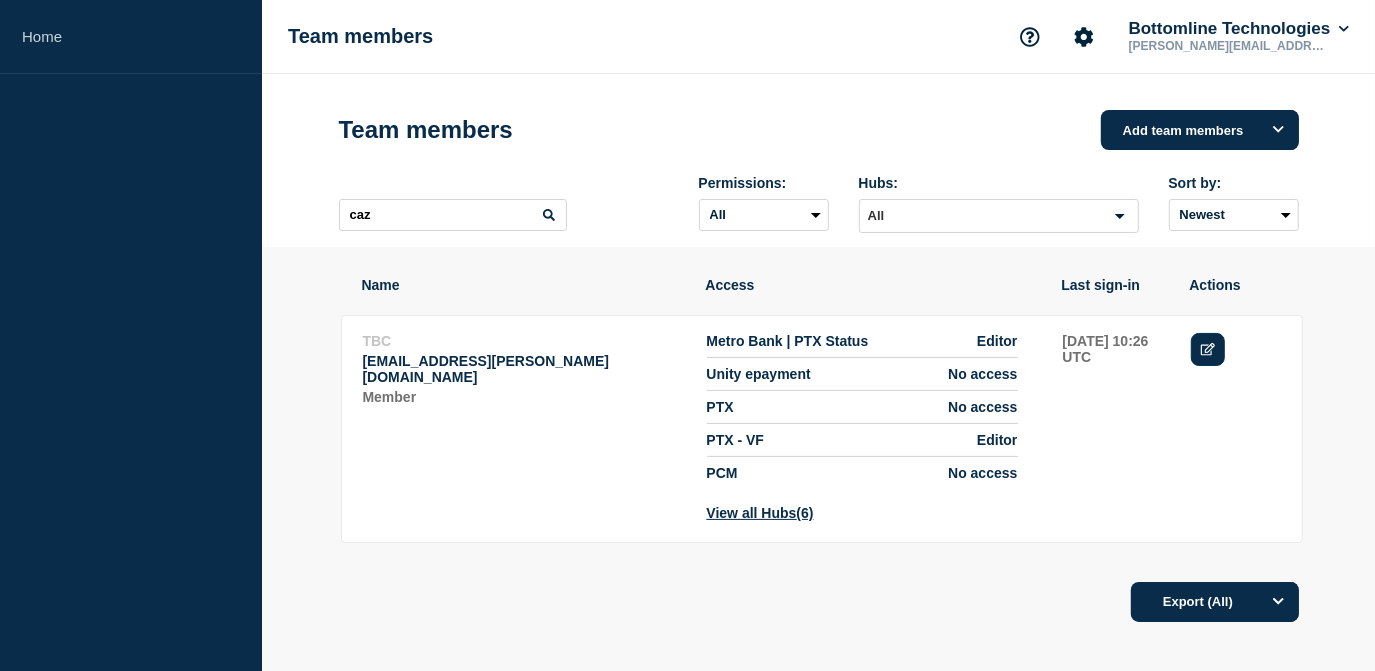 click at bounding box center (1208, 349) 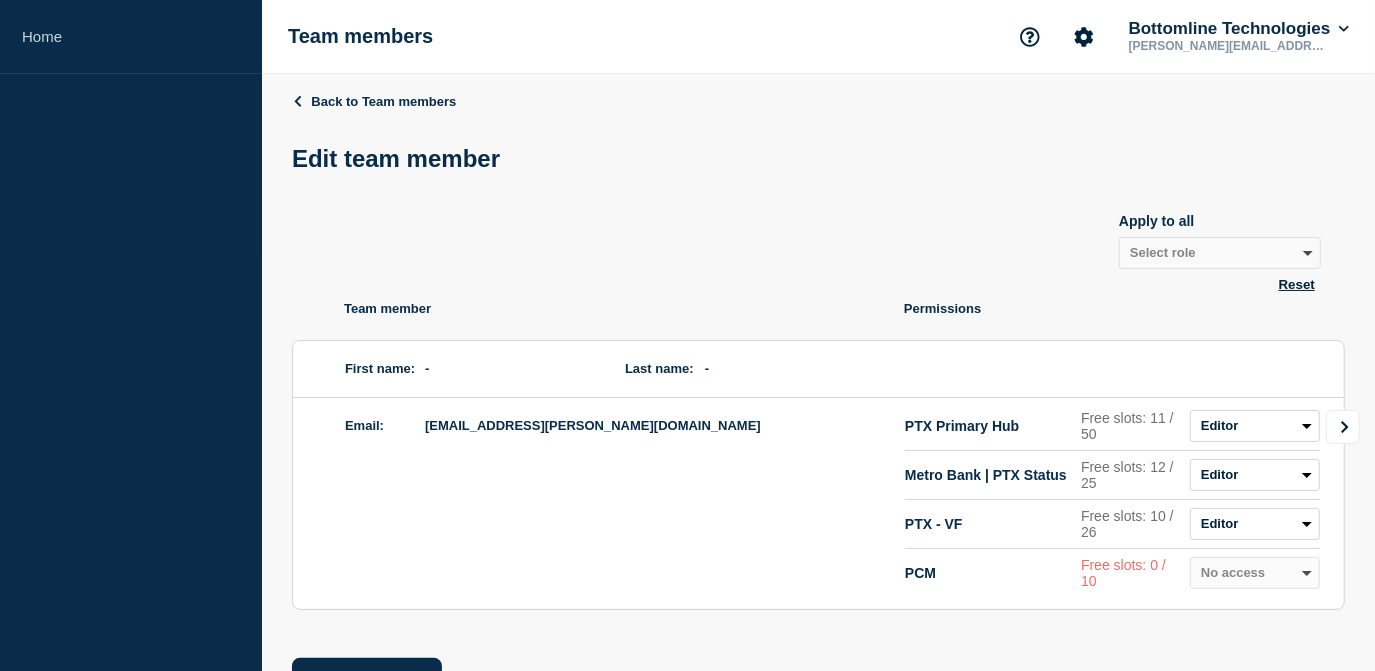 click at bounding box center [1343, 427] 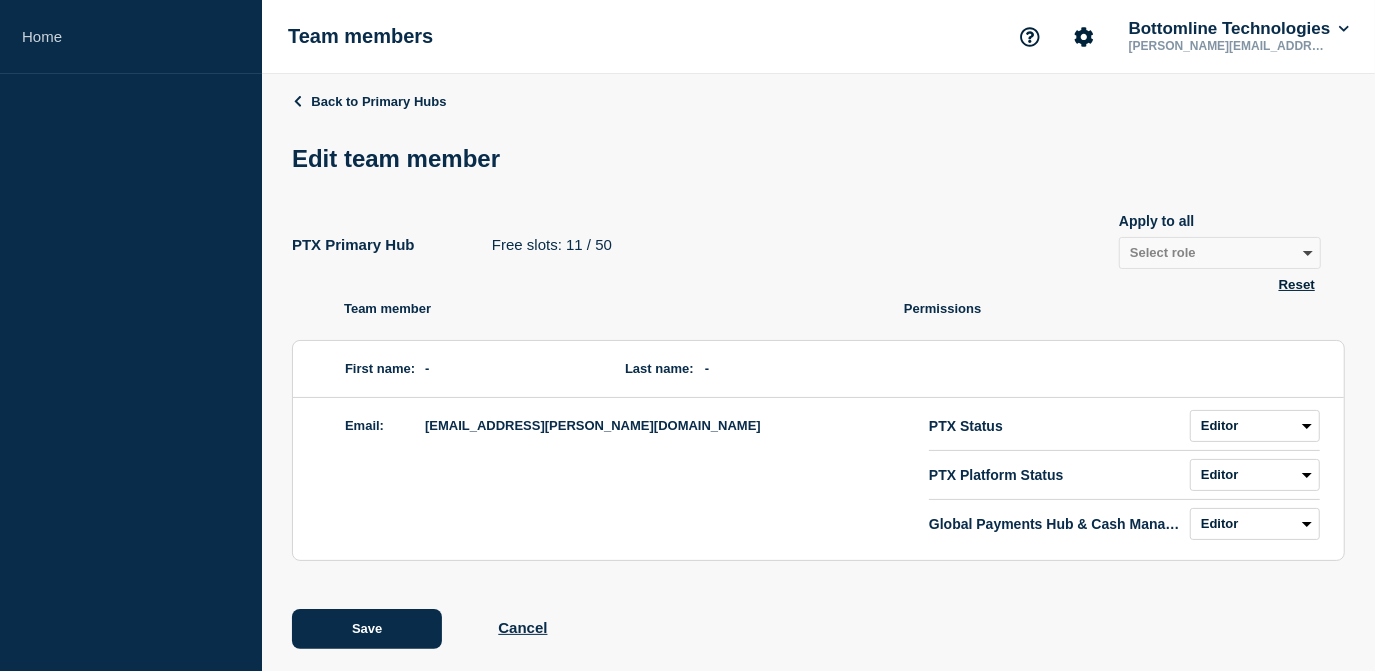 scroll, scrollTop: 29, scrollLeft: 0, axis: vertical 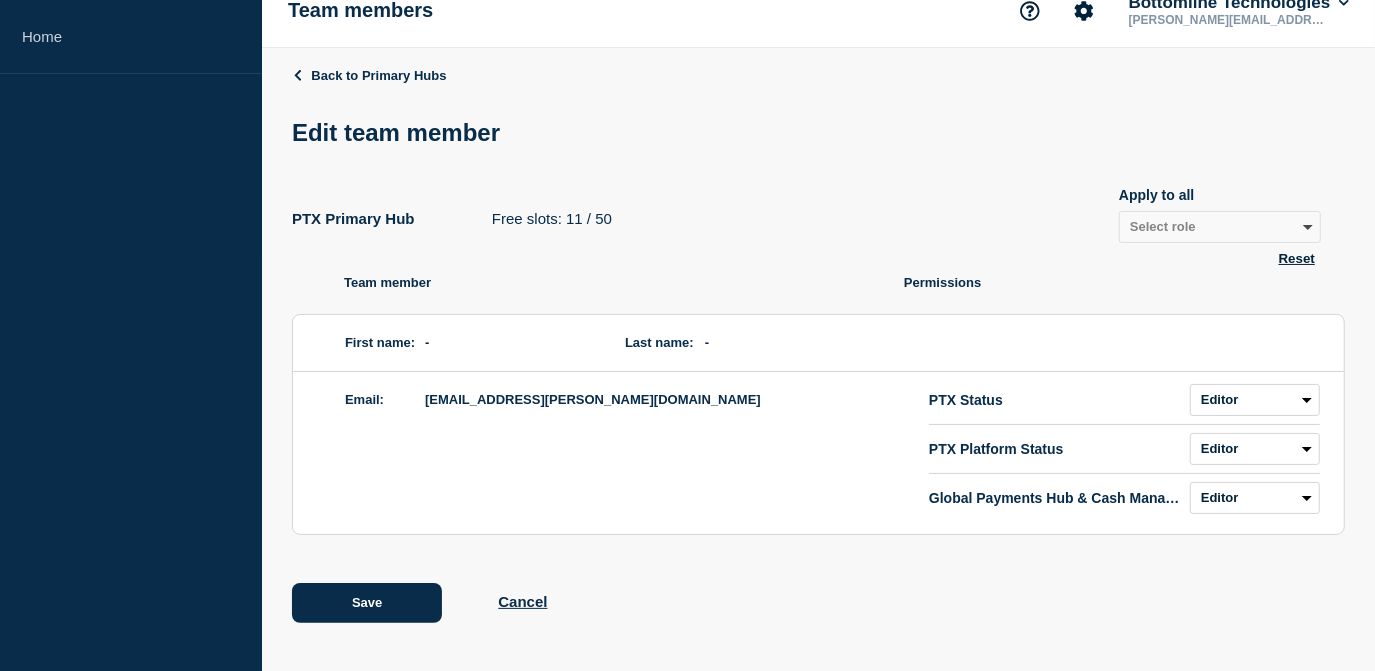 click on "Save Cancel" 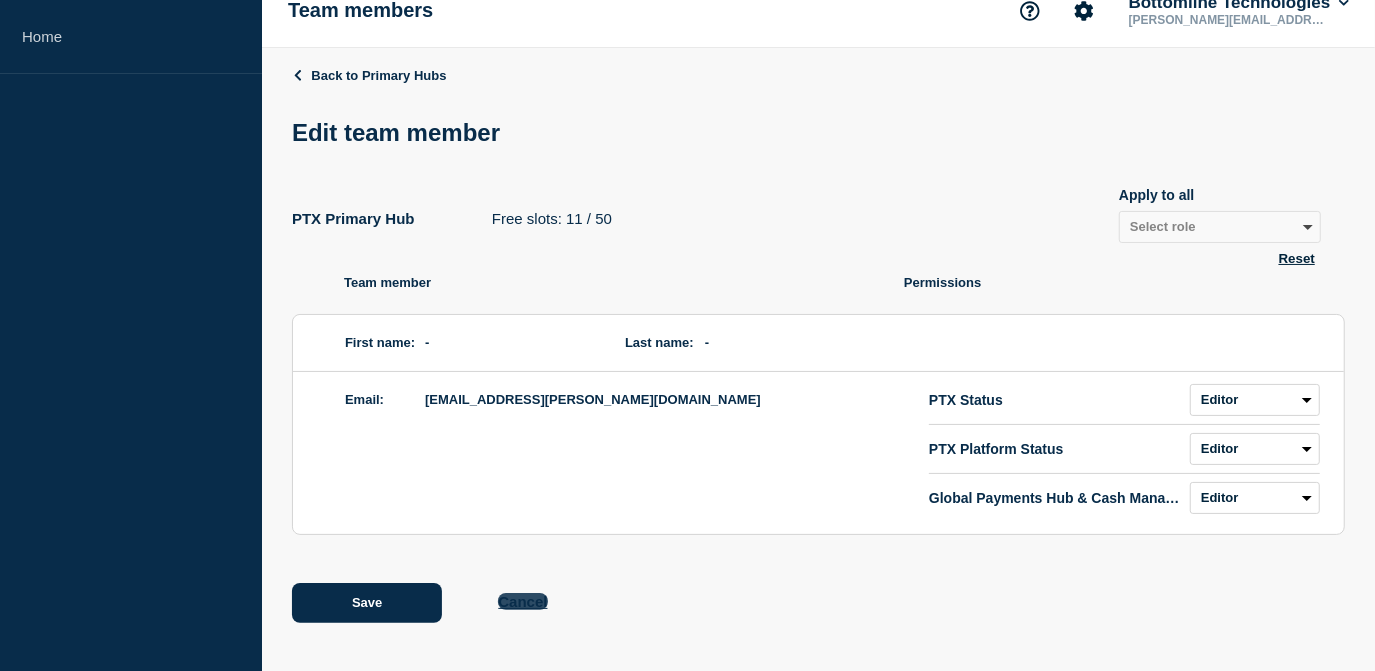click on "Cancel" 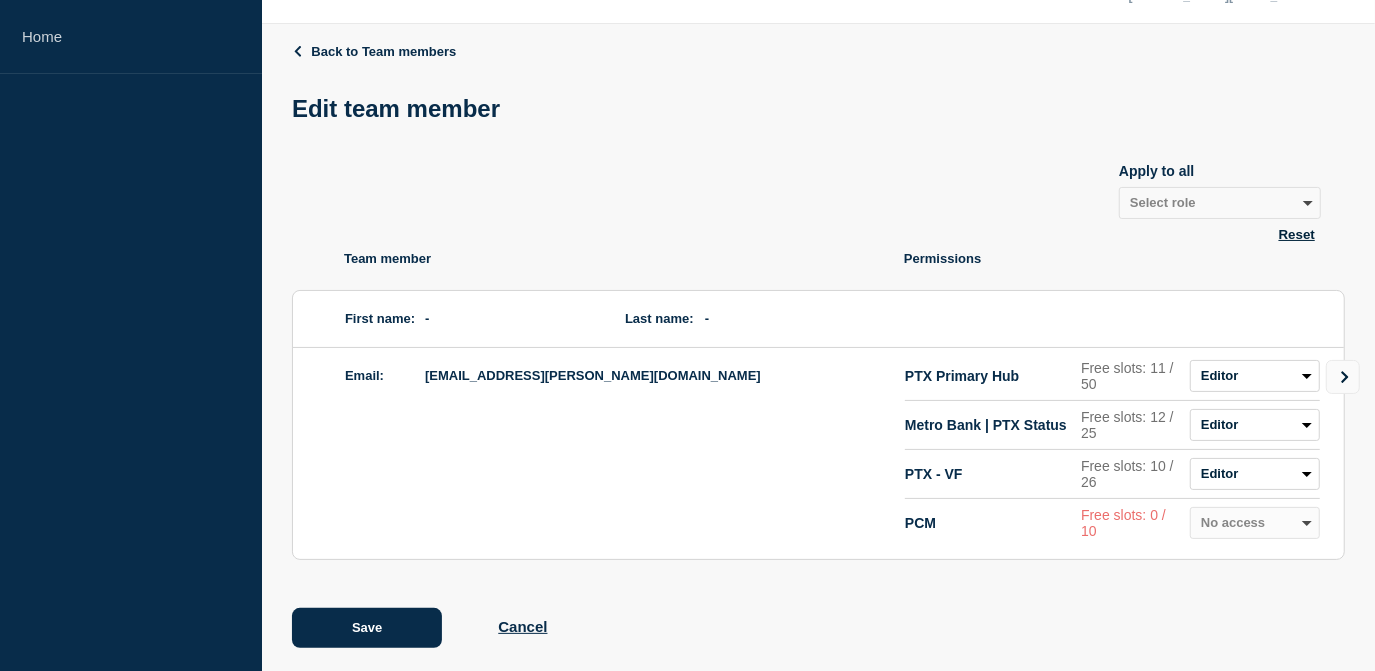 scroll, scrollTop: 78, scrollLeft: 0, axis: vertical 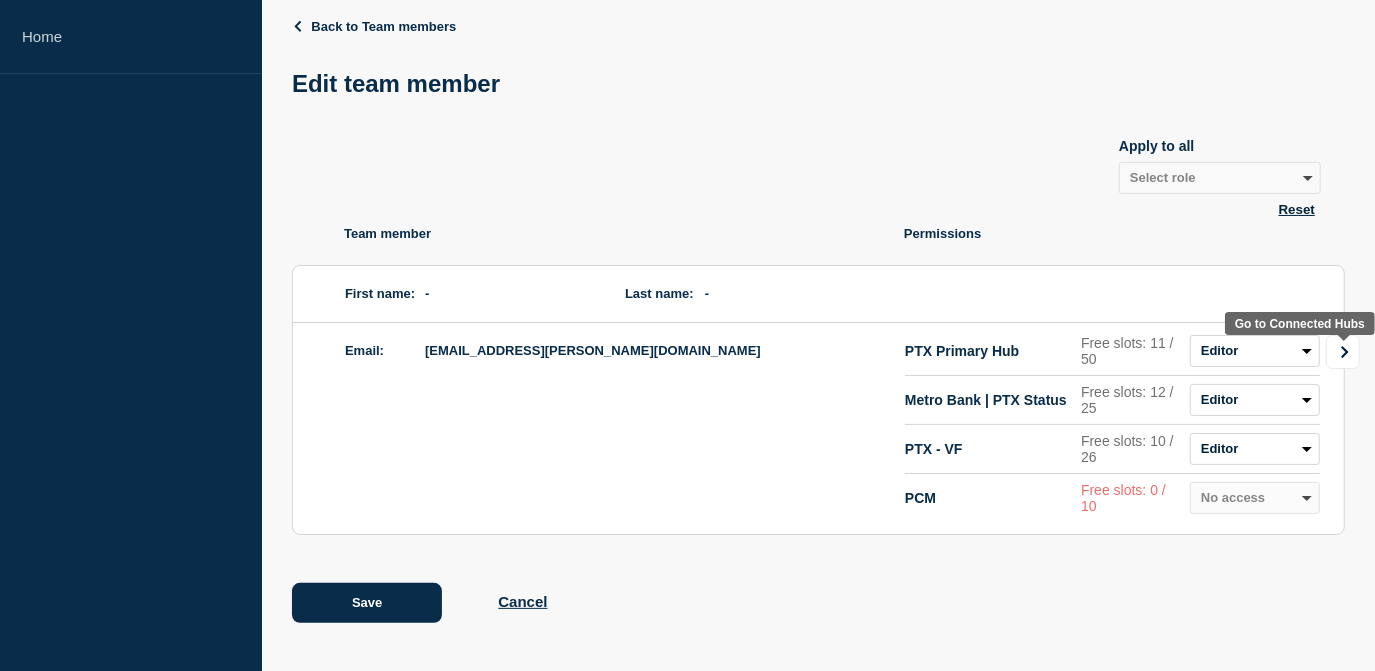click 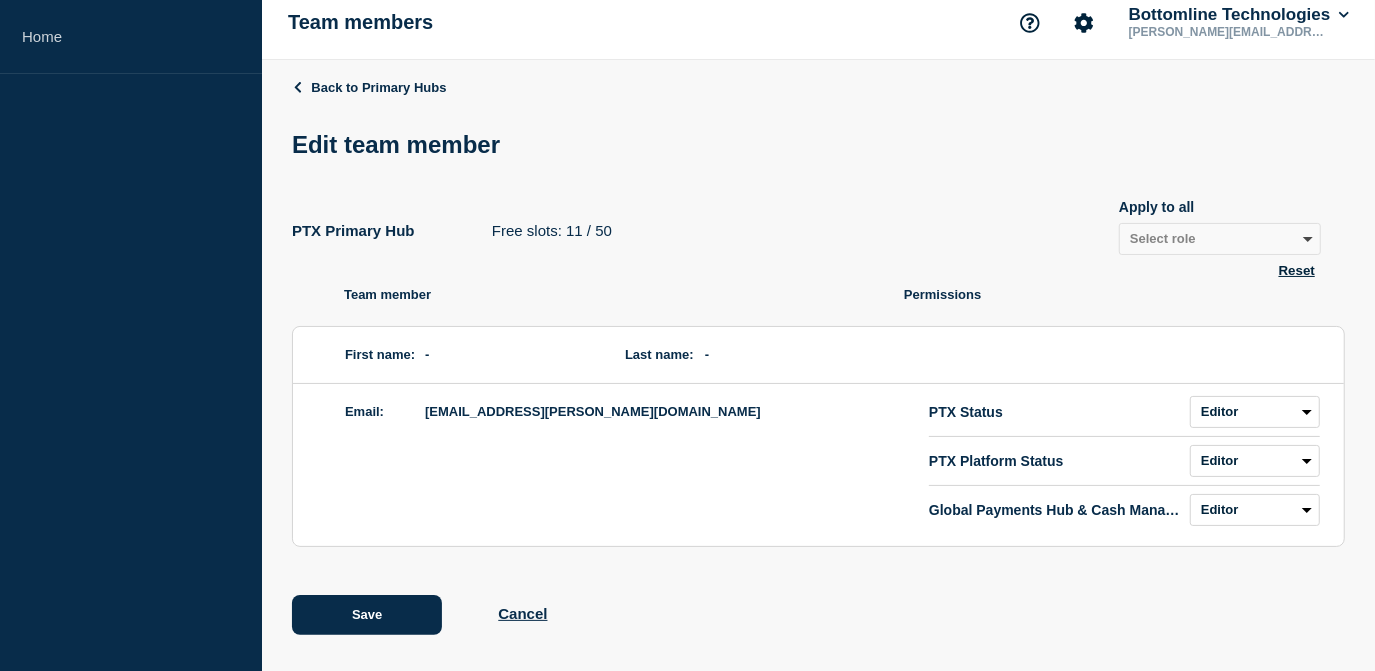 scroll, scrollTop: 0, scrollLeft: 0, axis: both 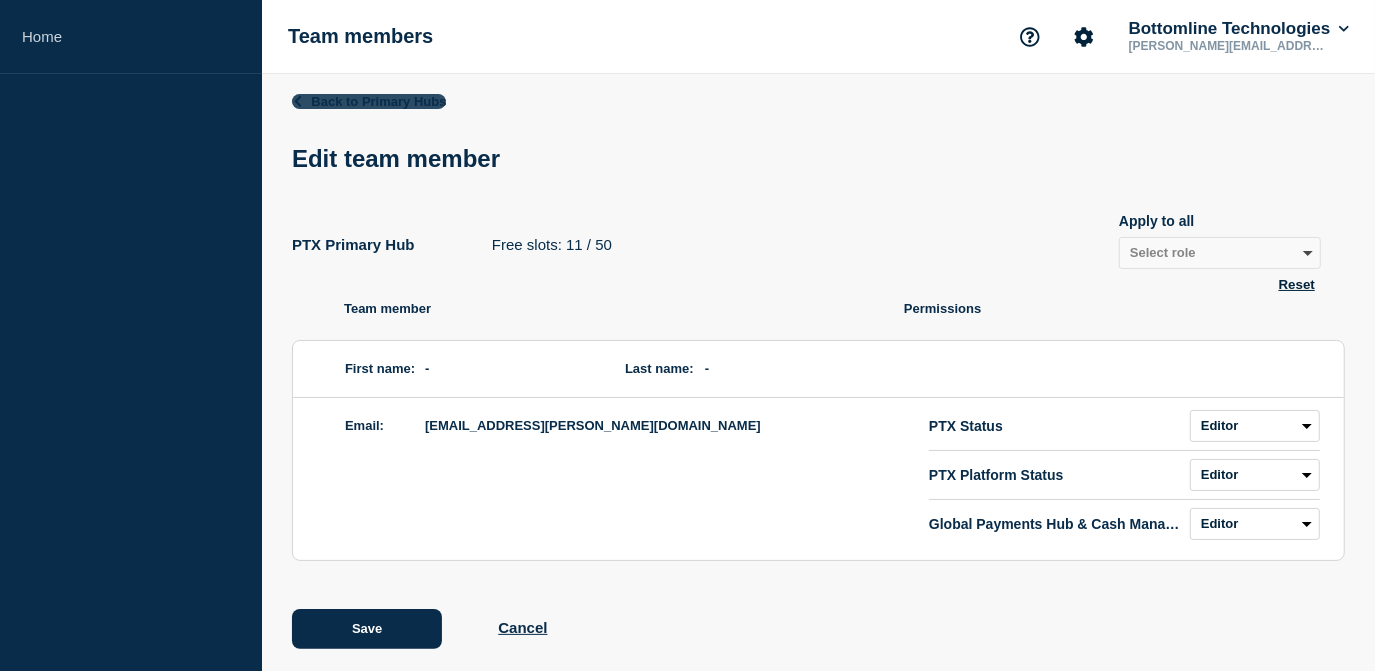 click 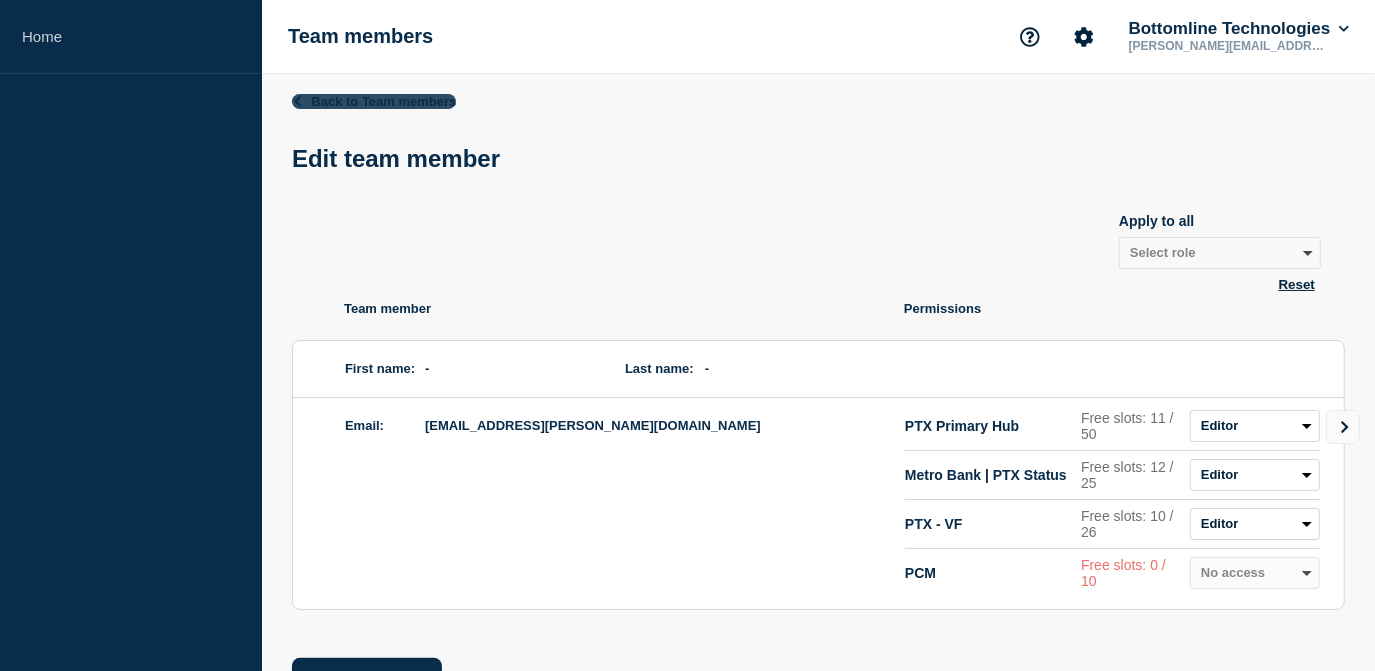 click 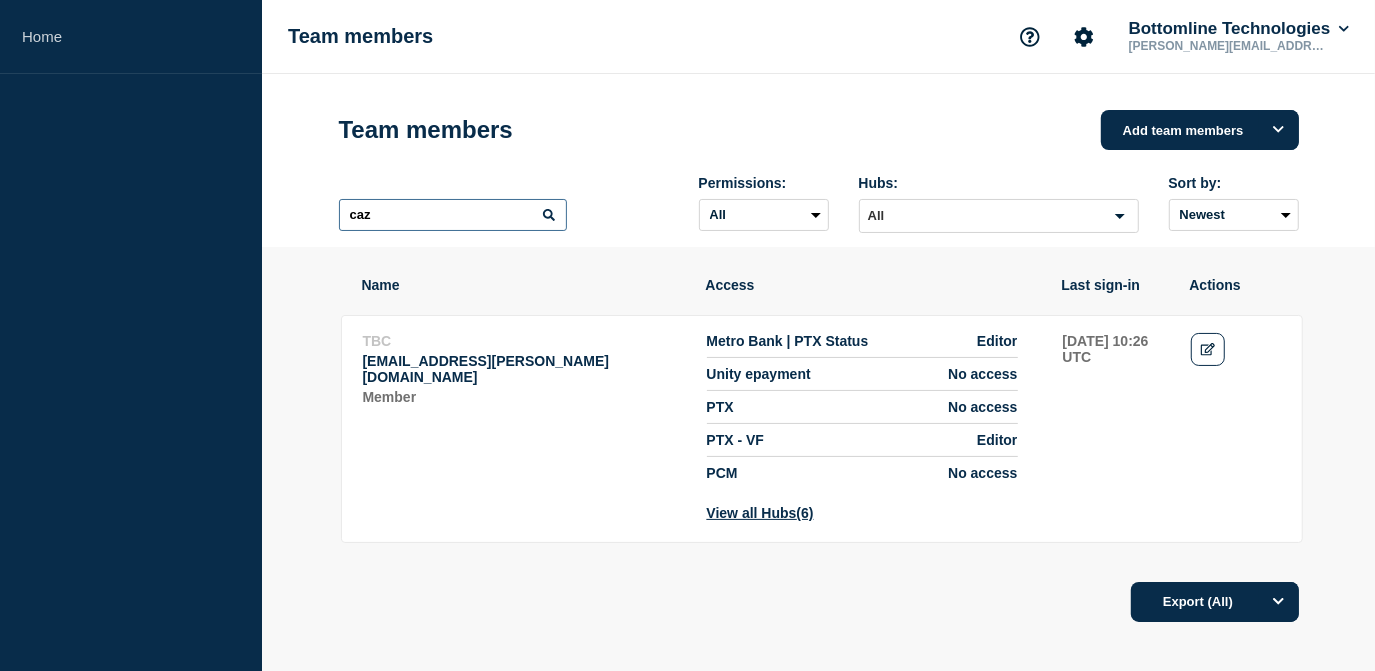 drag, startPoint x: 426, startPoint y: 229, endPoint x: 290, endPoint y: 209, distance: 137.46272 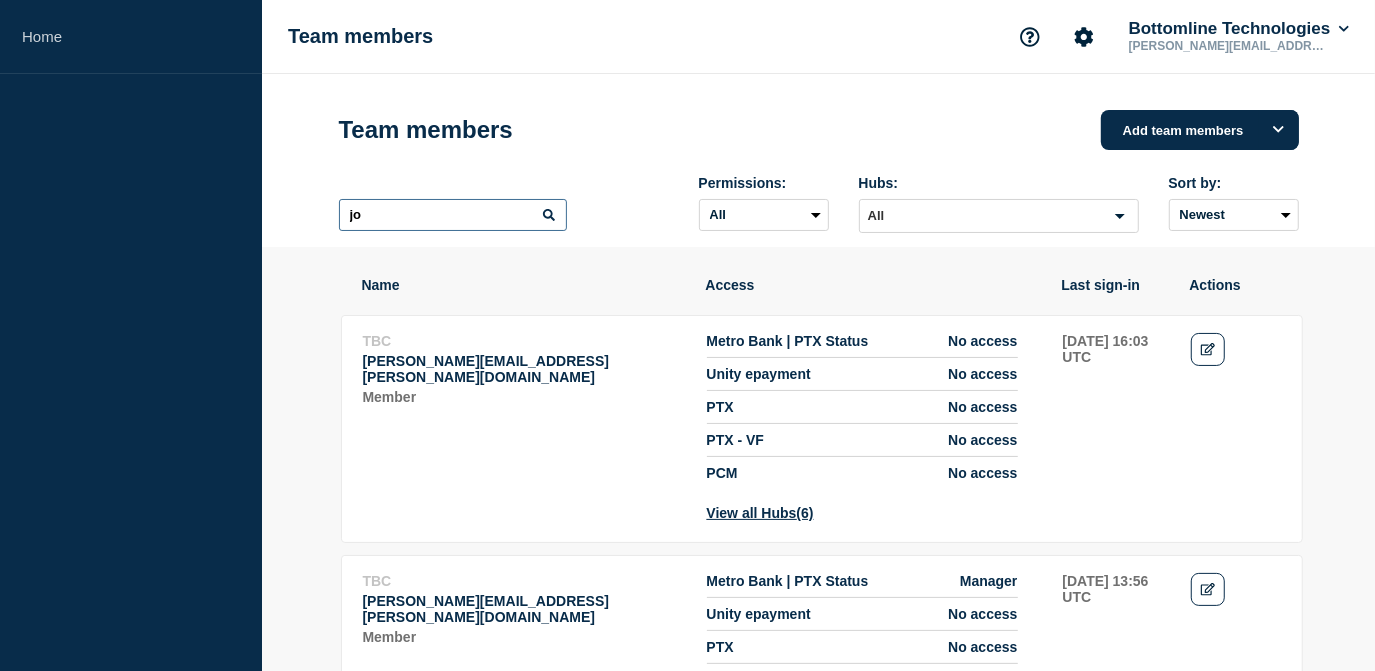 type on "j" 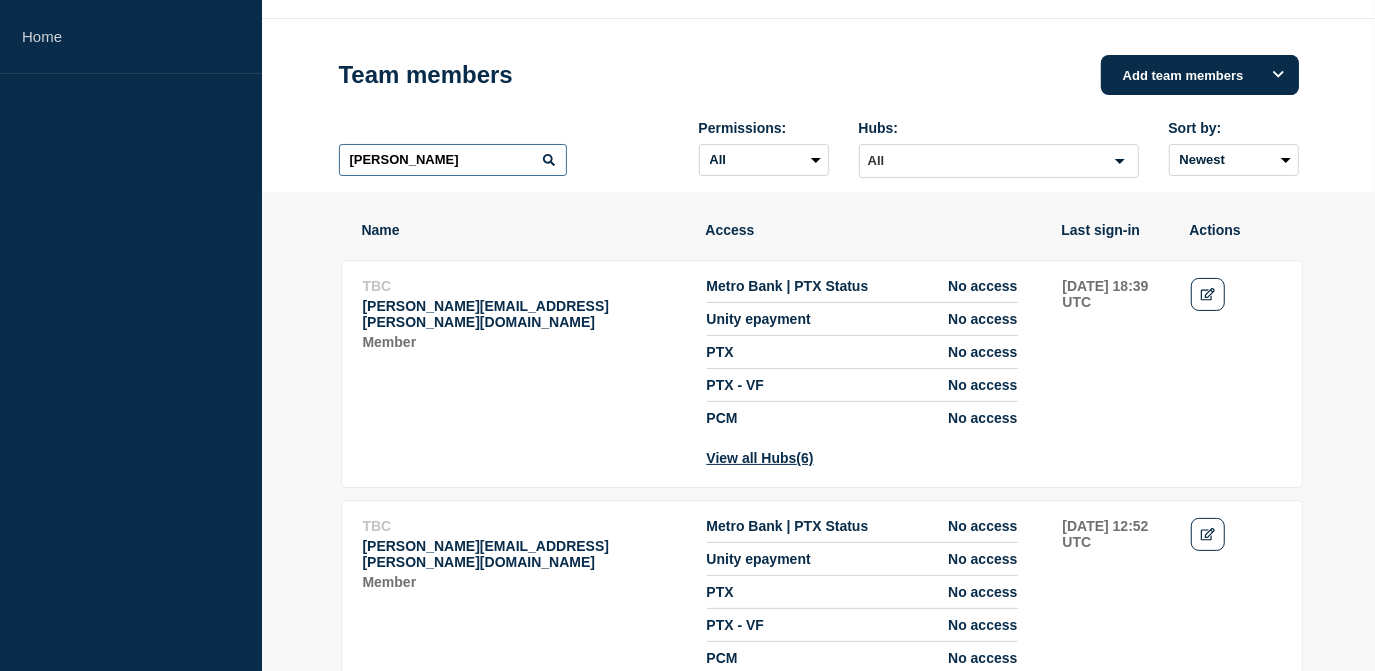 scroll, scrollTop: 0, scrollLeft: 0, axis: both 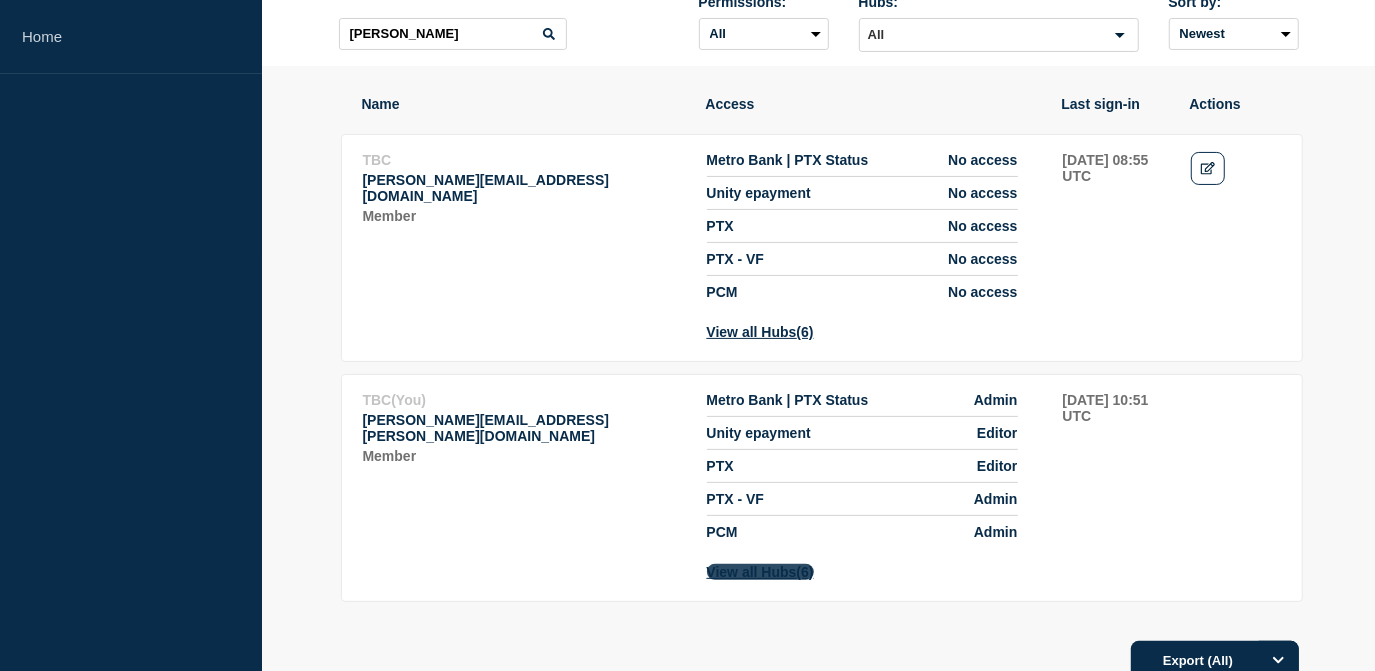 click on "View all Hubs  (6)" at bounding box center [760, 572] 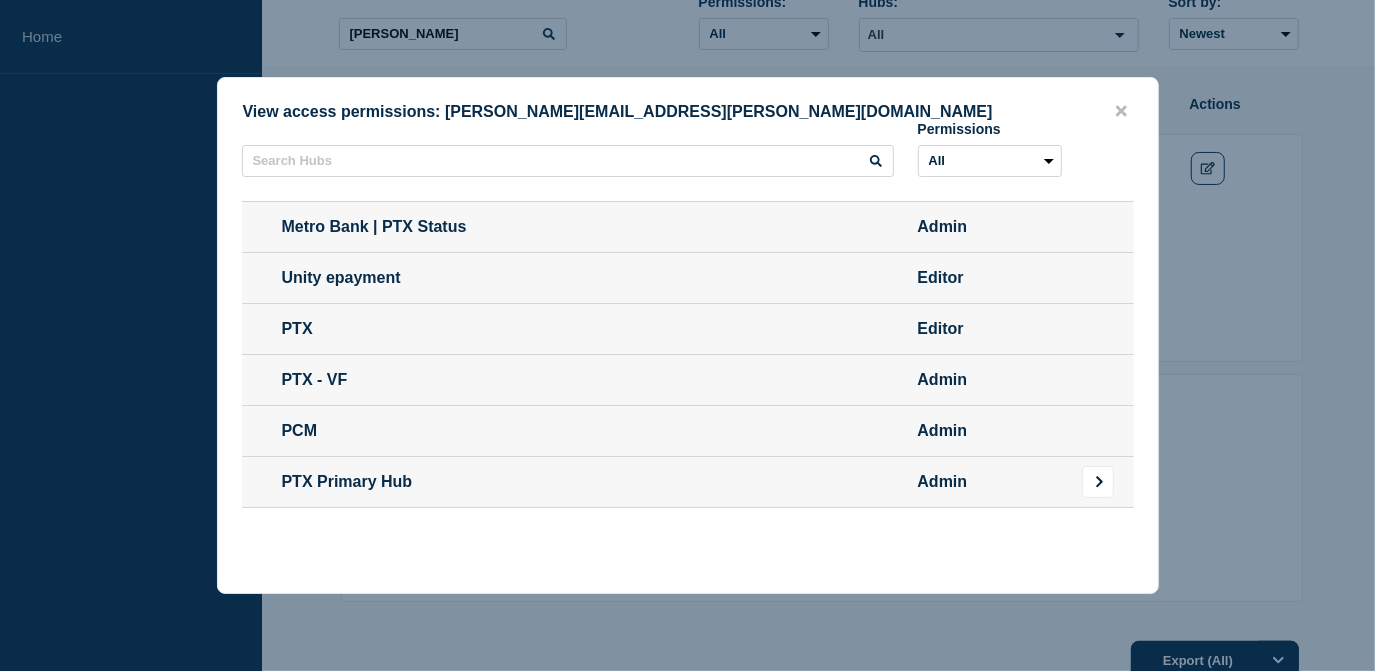 click at bounding box center (1098, 482) 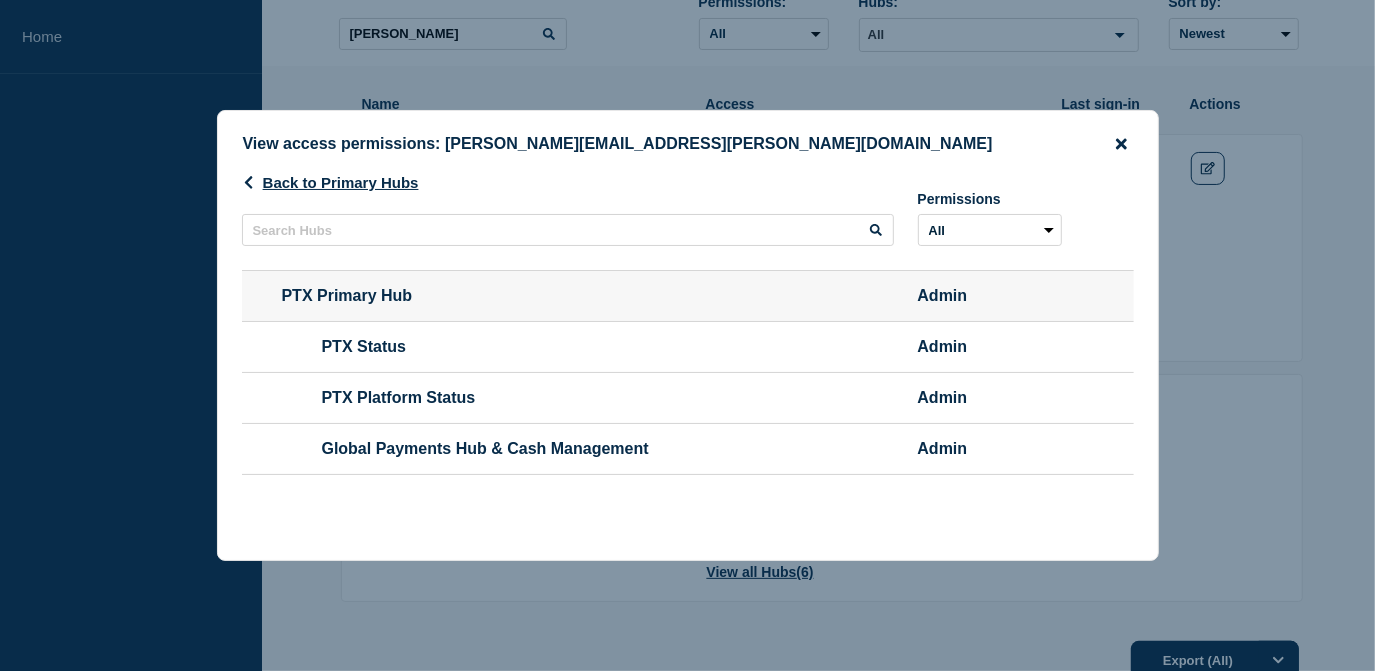 click 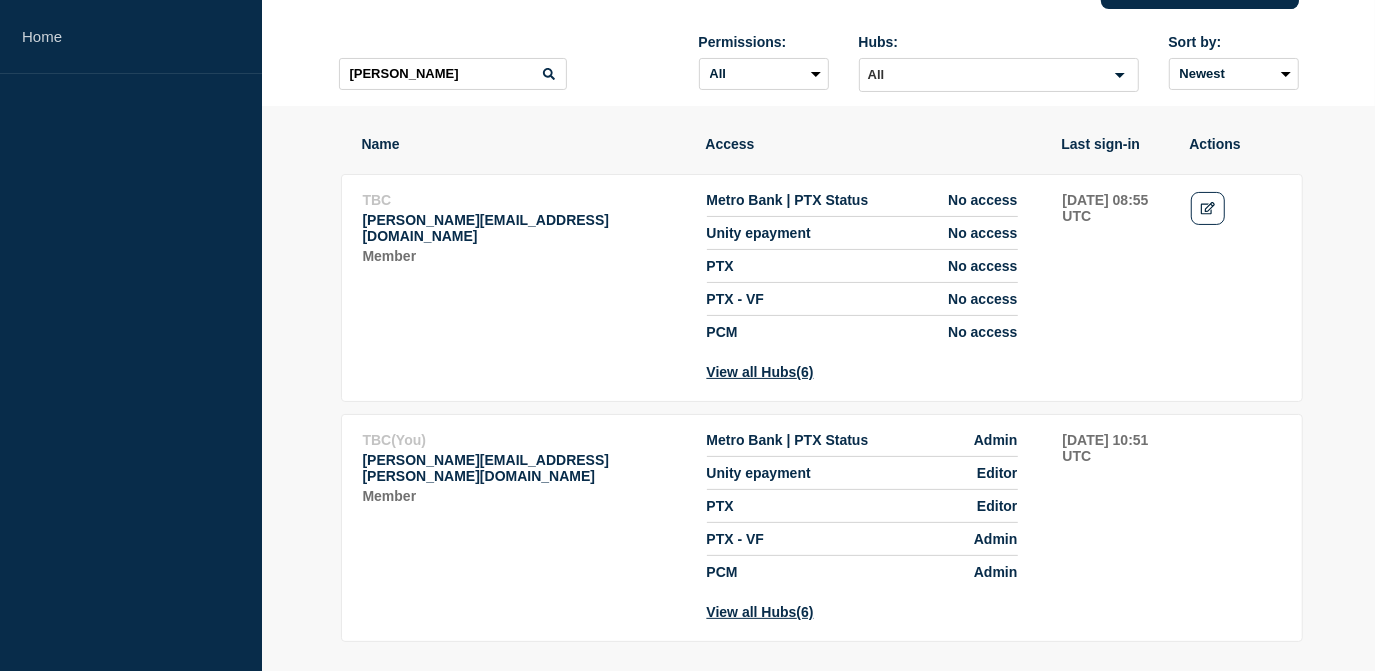 scroll, scrollTop: 0, scrollLeft: 0, axis: both 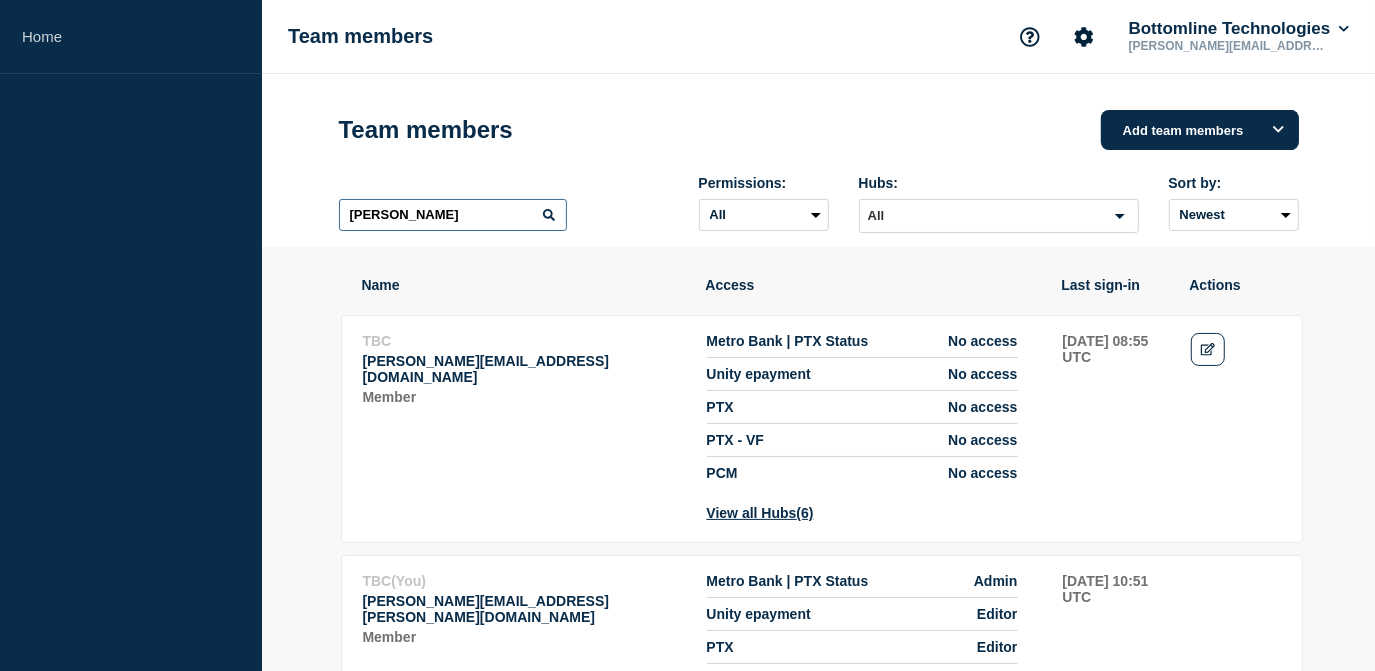 drag, startPoint x: 373, startPoint y: 220, endPoint x: 112, endPoint y: 186, distance: 263.20523 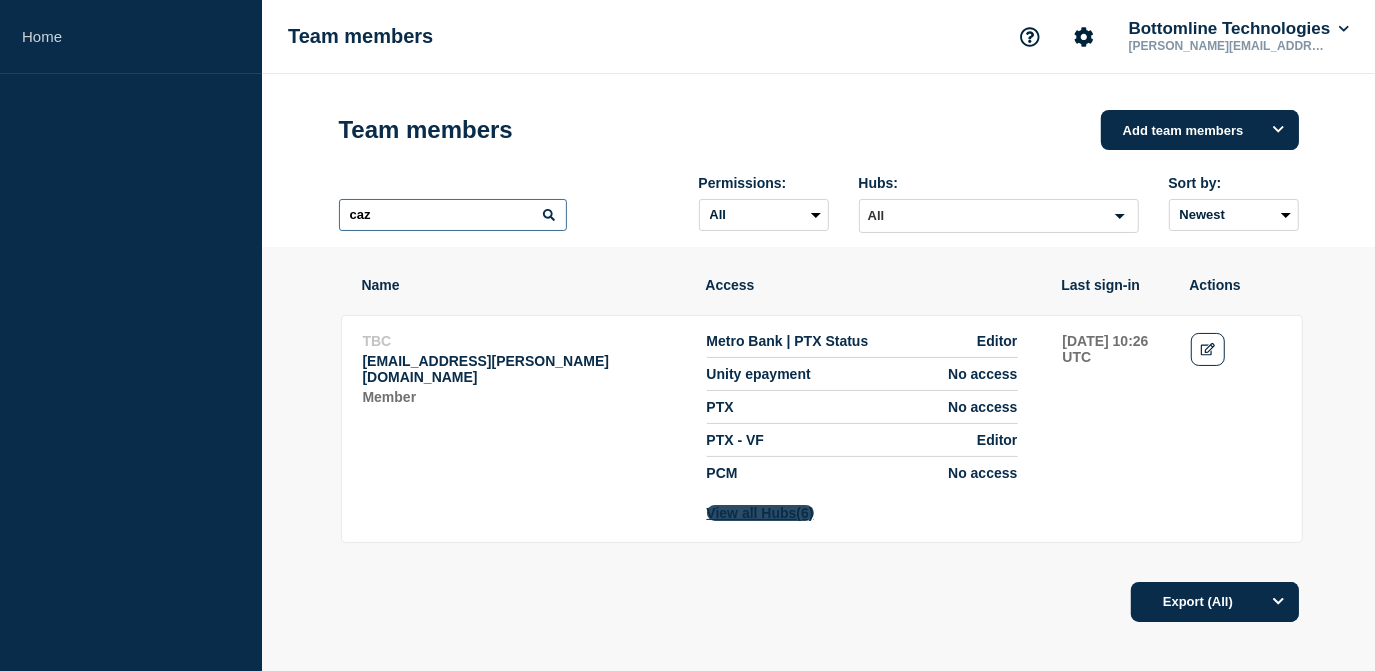 type on "caz" 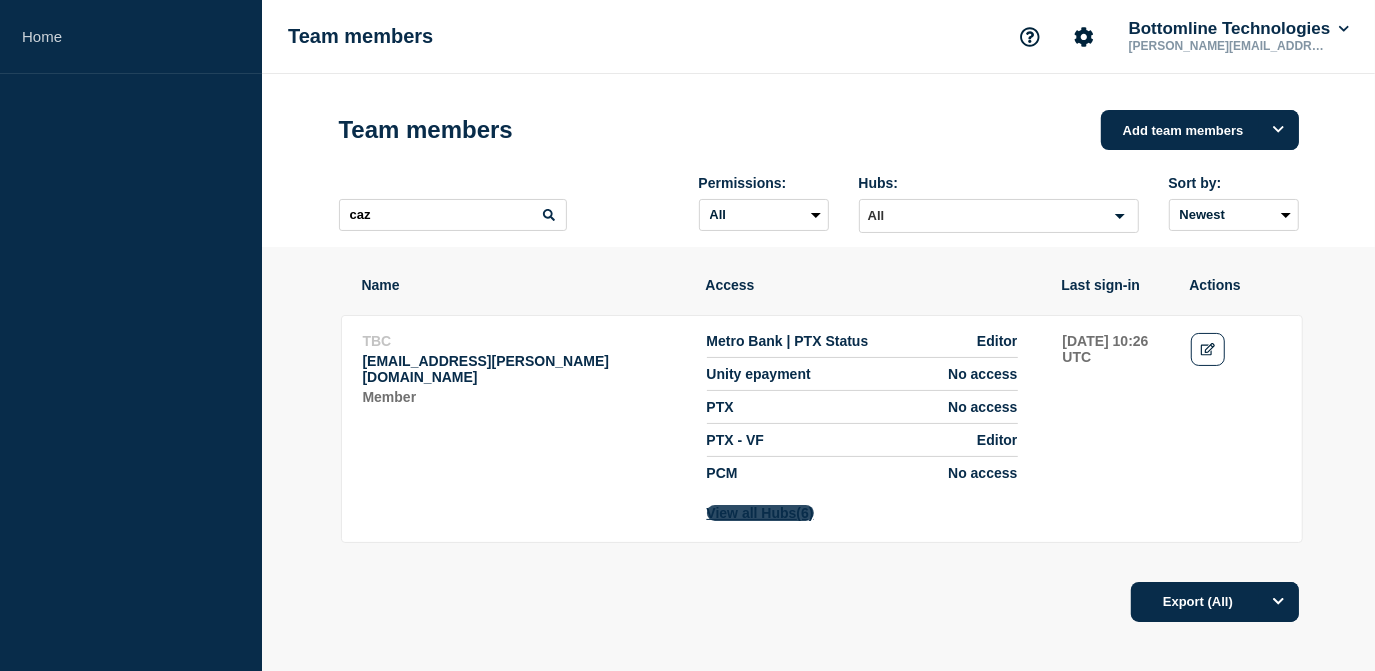 click on "View all Hubs  (6)" at bounding box center (760, 513) 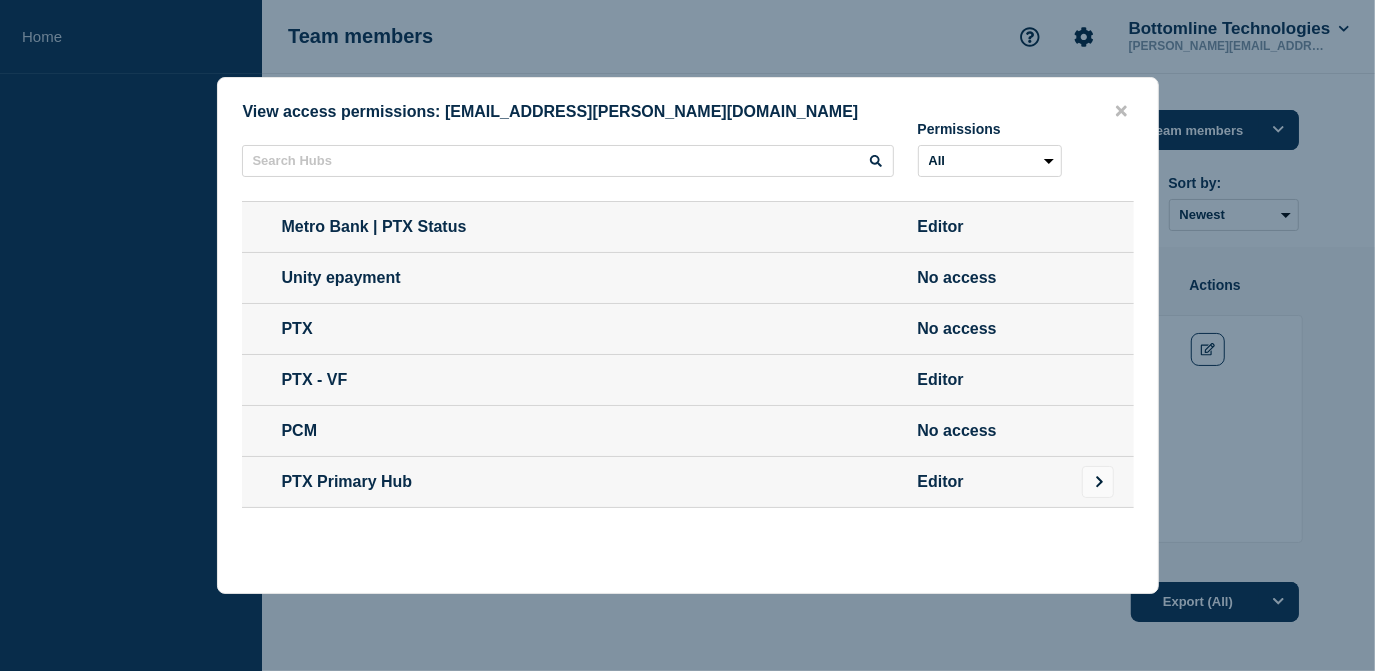 click on "Unity epayment No access" 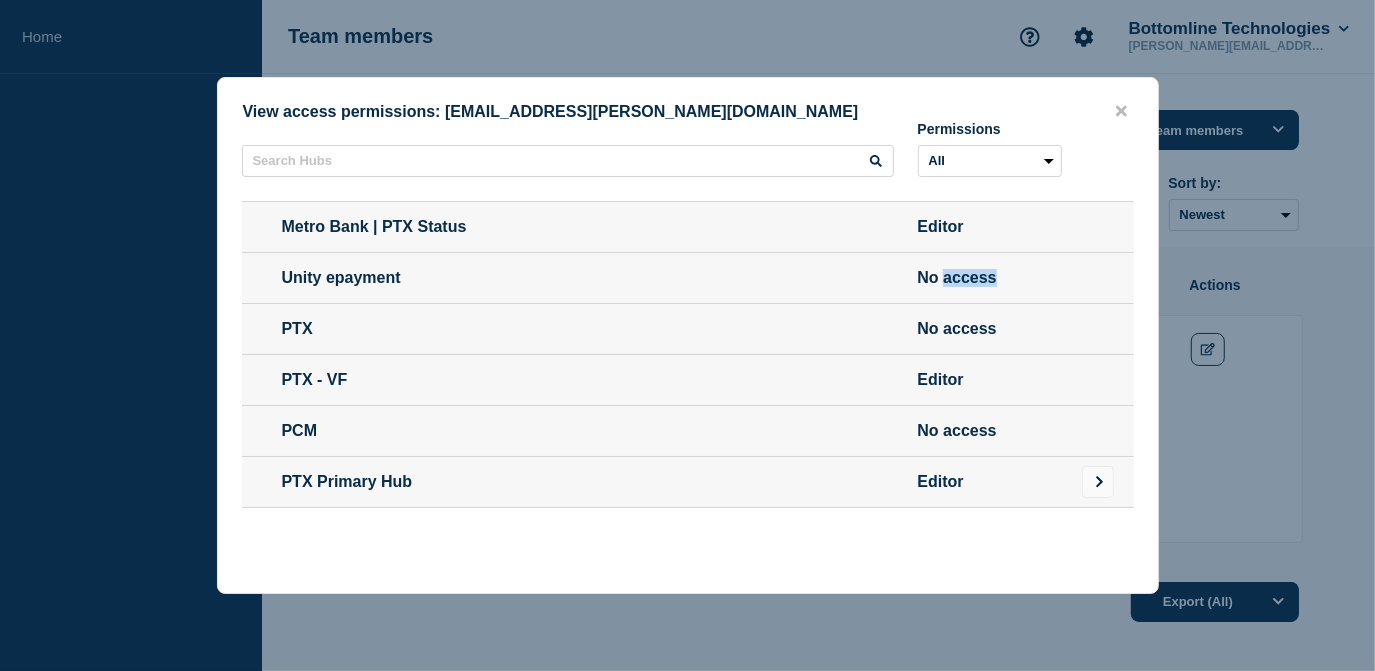 click on "Unity epayment No access" 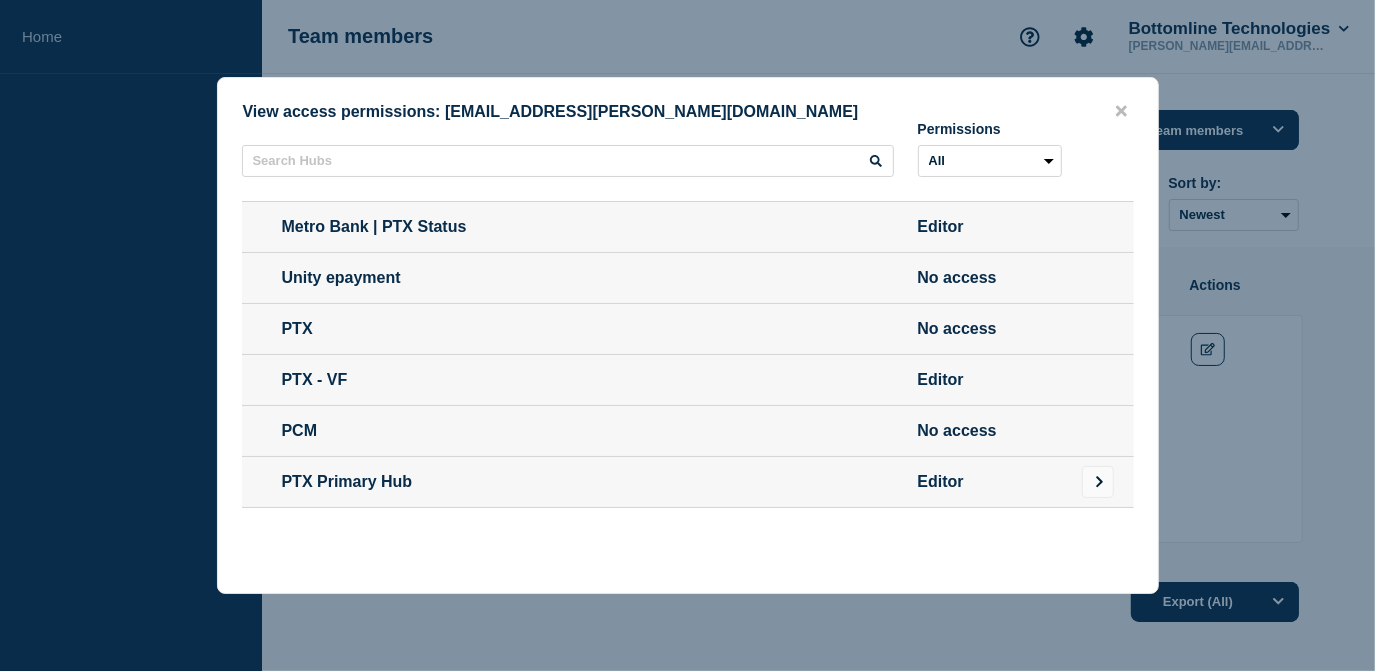 click at bounding box center (687, 335) 